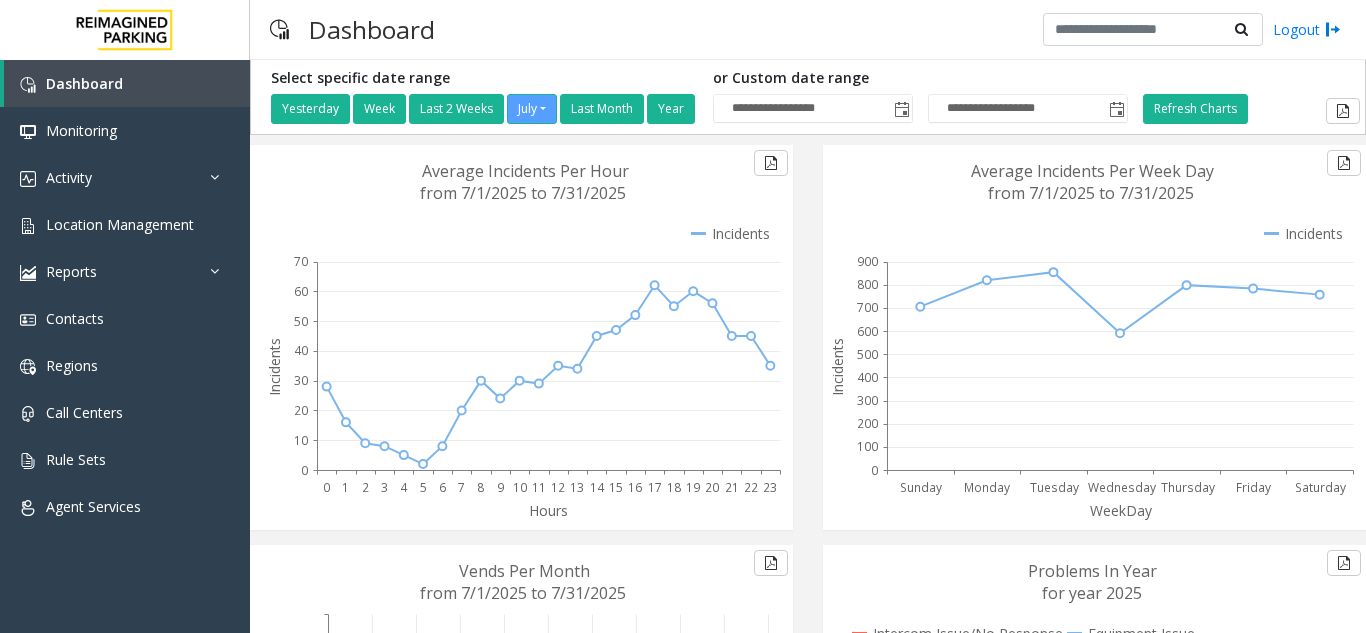 scroll, scrollTop: 0, scrollLeft: 0, axis: both 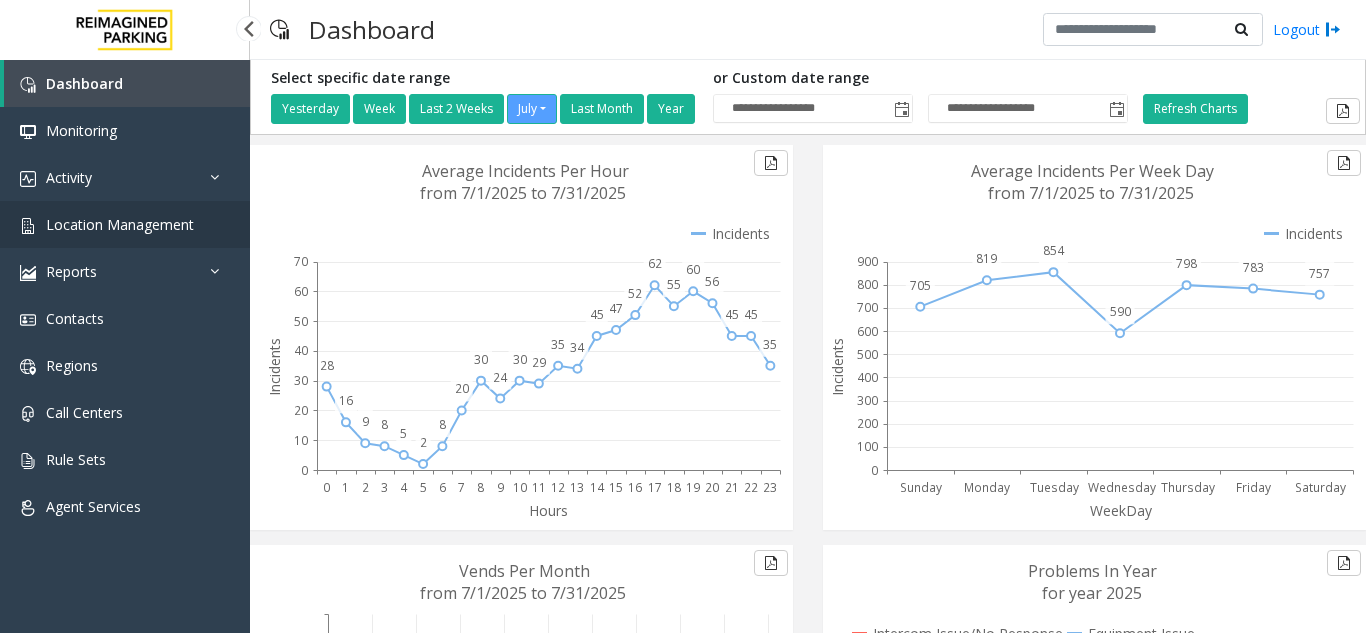 click on "Location Management" at bounding box center (125, 224) 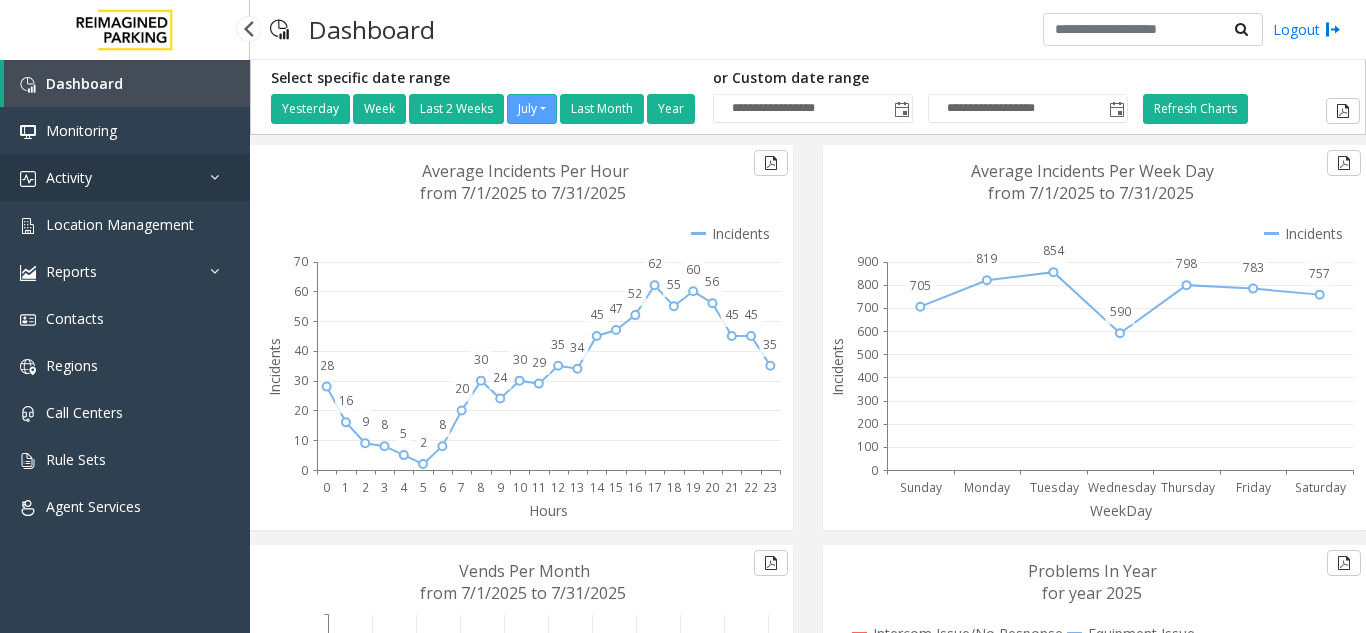 click on "Activity" at bounding box center (125, 177) 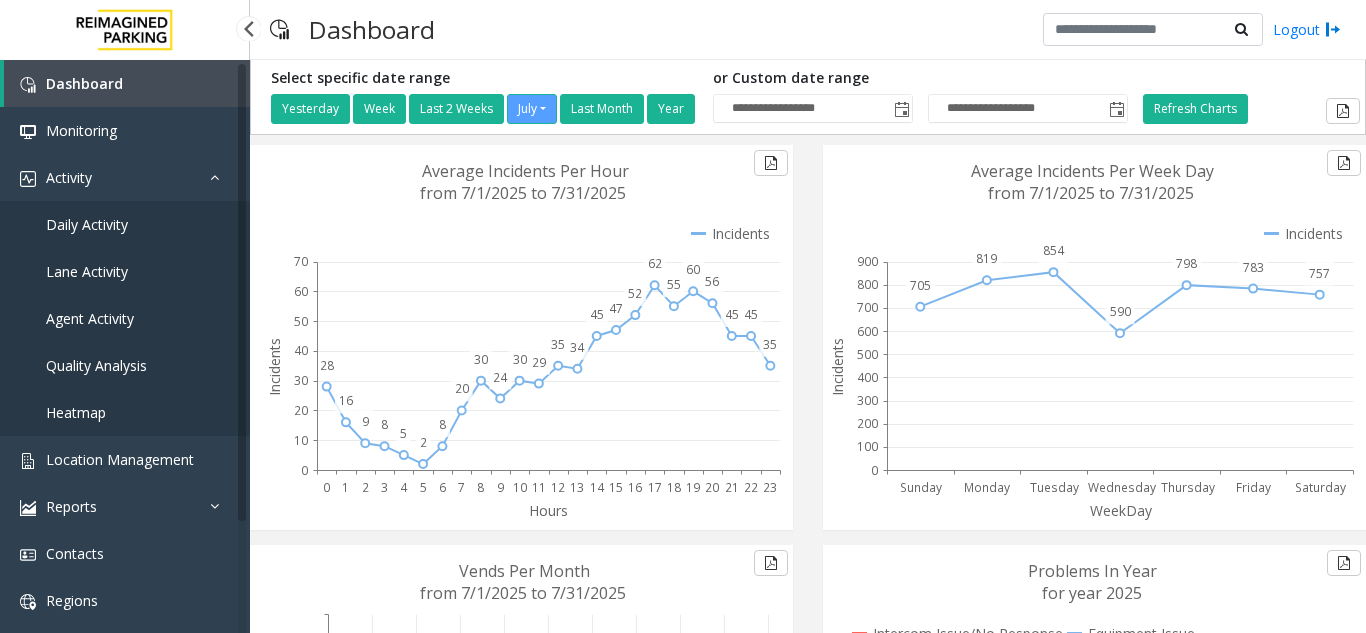 click on "Agent Activity" at bounding box center (125, 318) 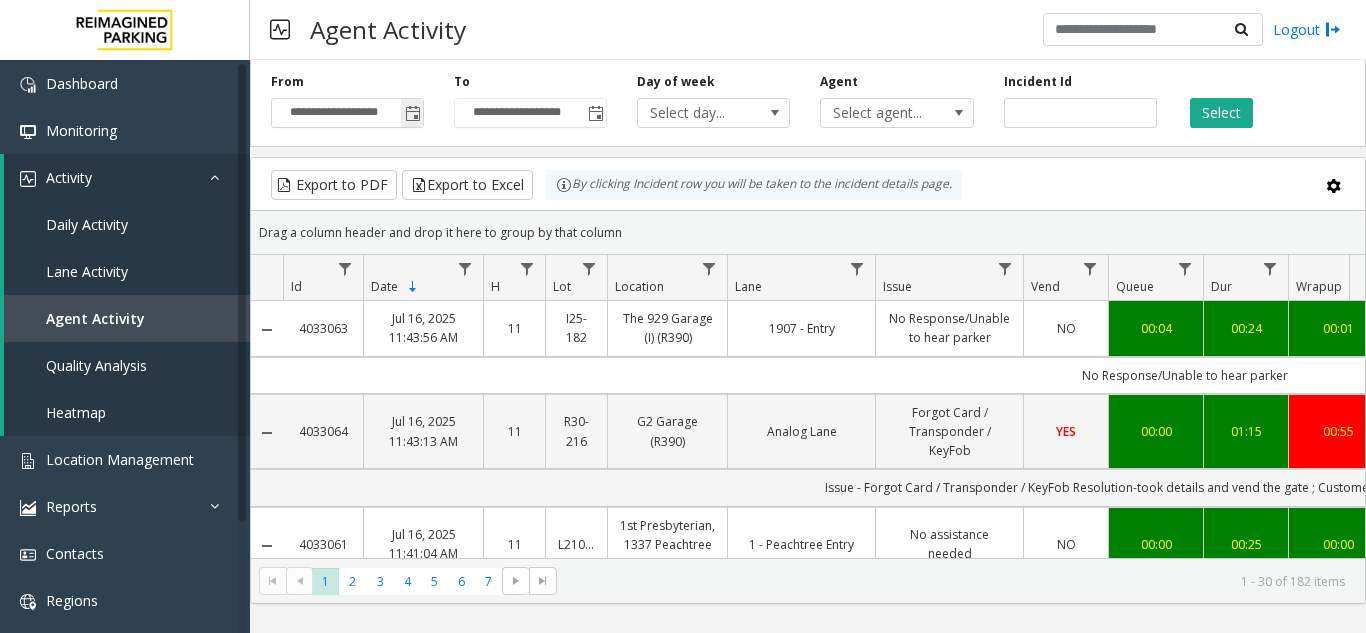 click 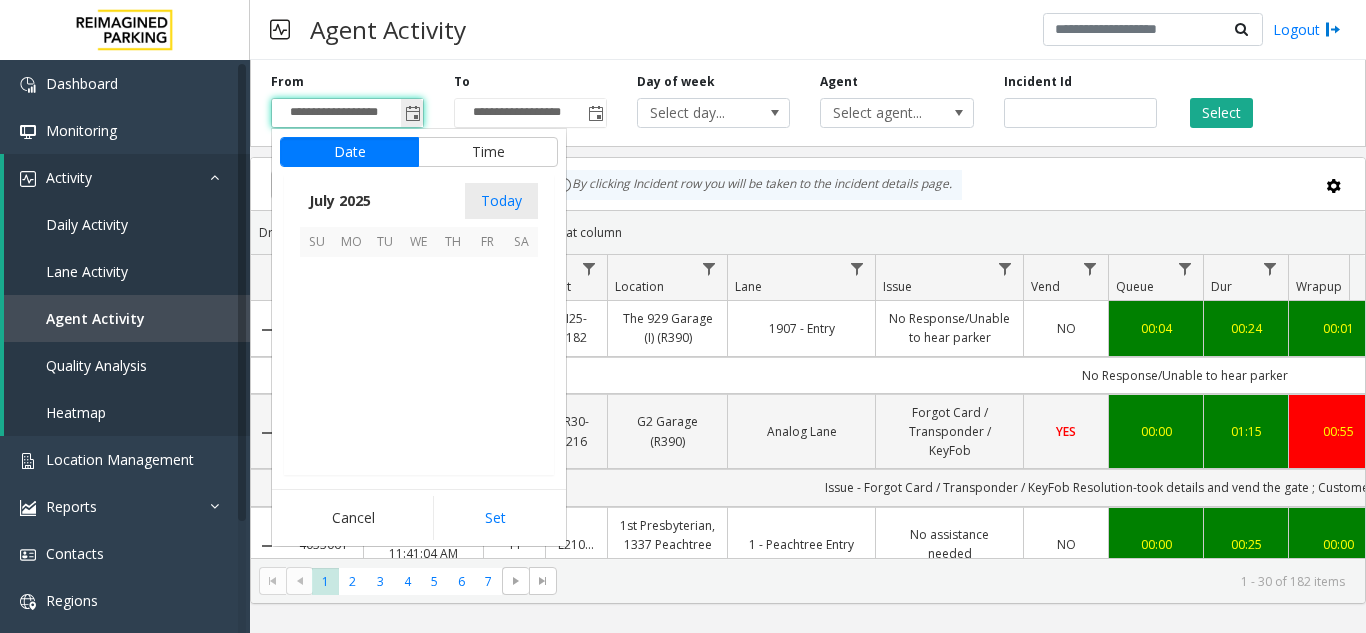 scroll, scrollTop: 358428, scrollLeft: 0, axis: vertical 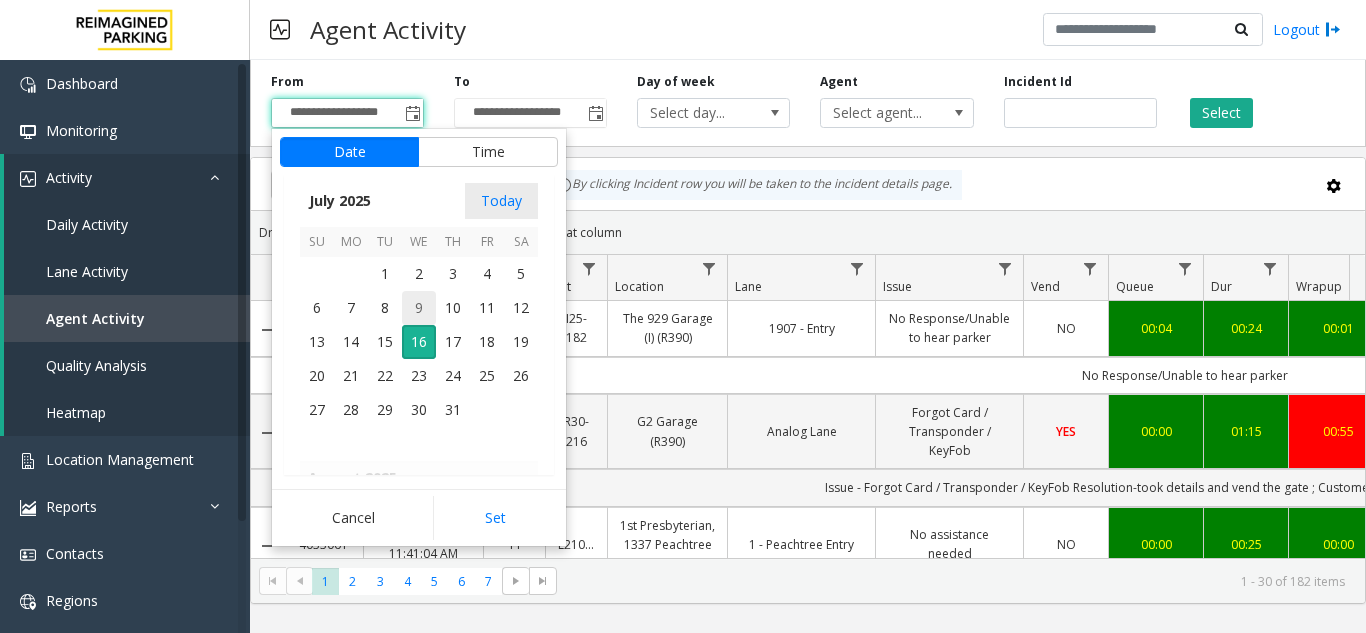click on "9" at bounding box center (419, 308) 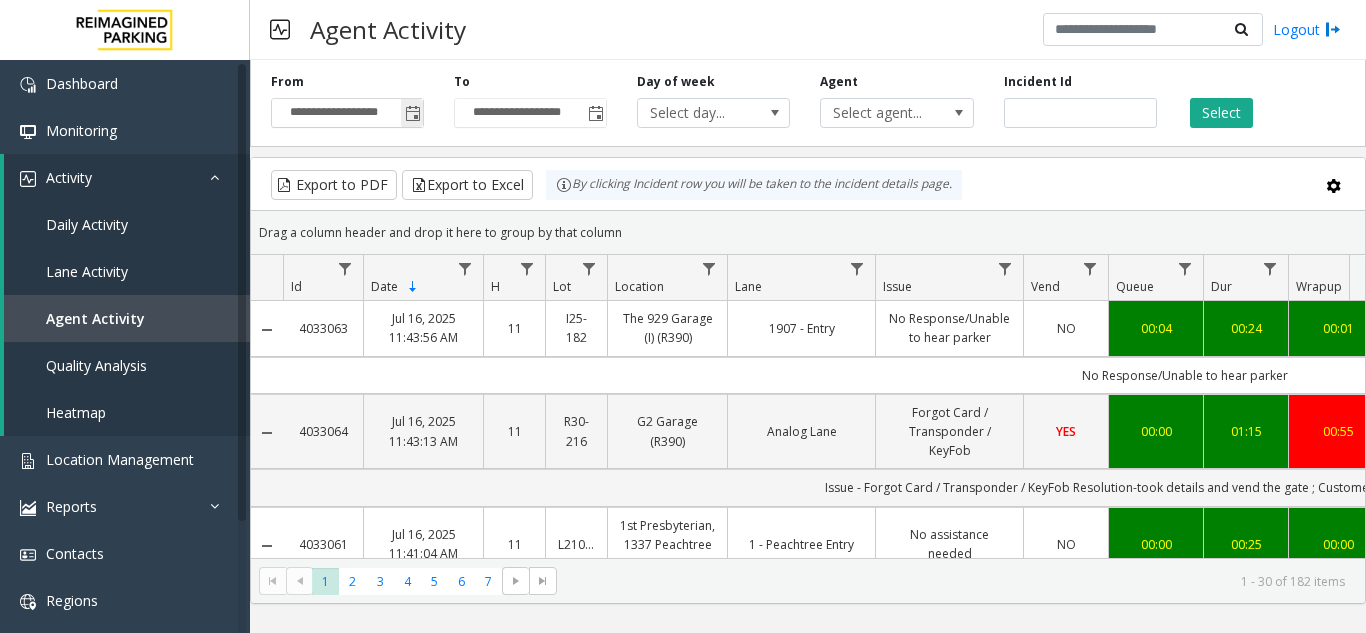 click 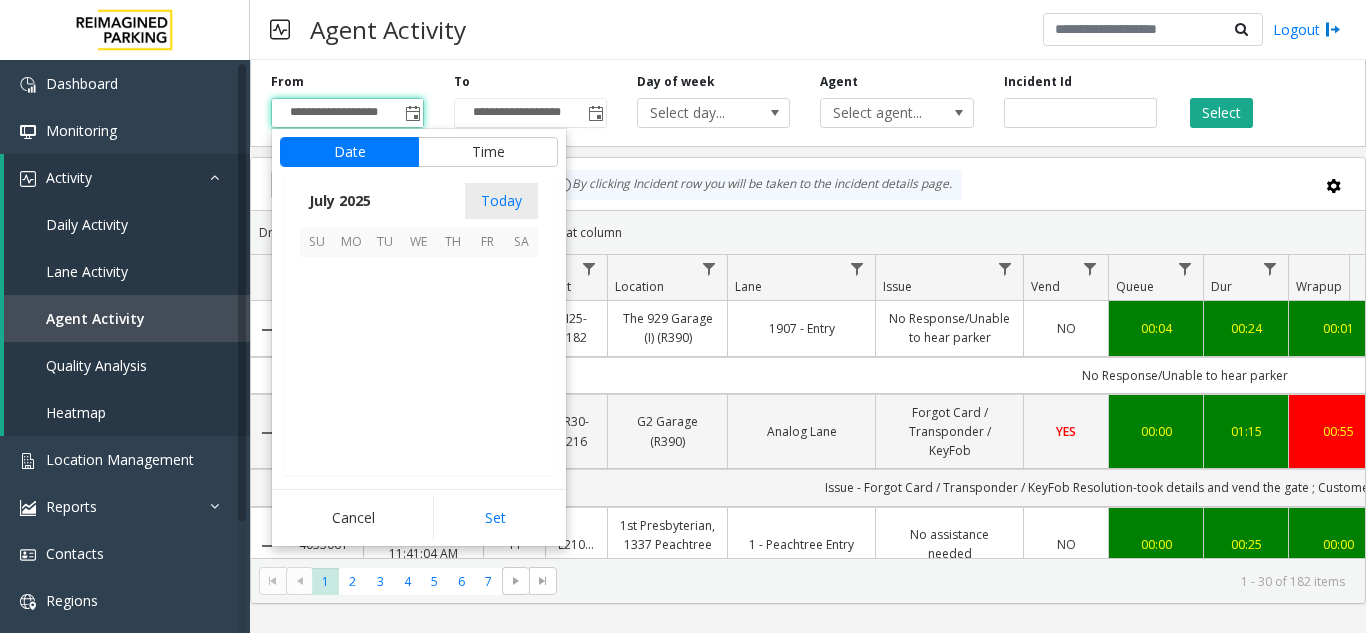 scroll, scrollTop: 358428, scrollLeft: 0, axis: vertical 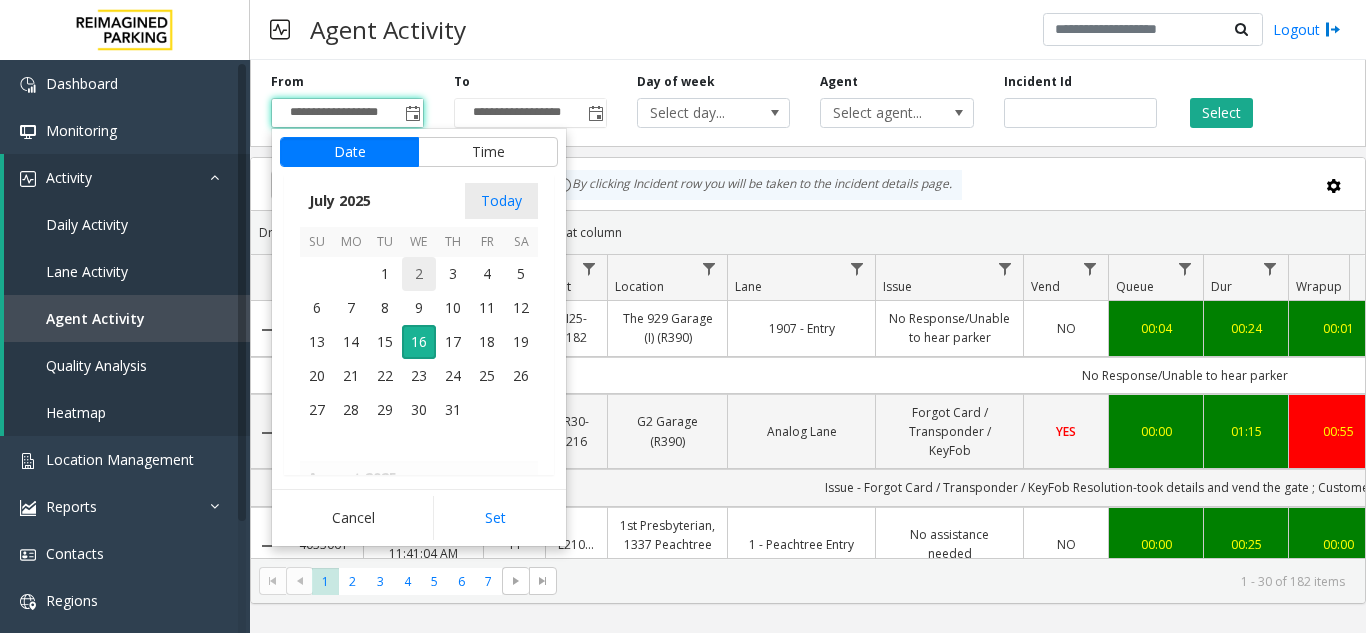 click on "2" at bounding box center (419, 274) 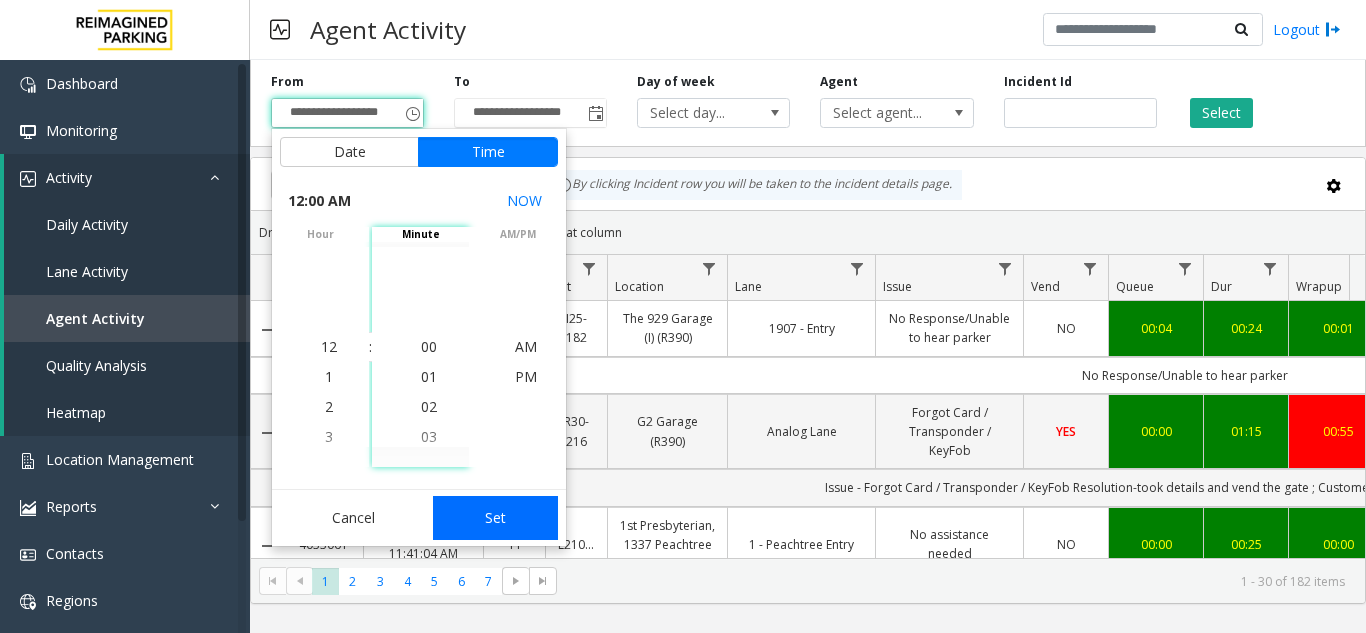 click on "Set" 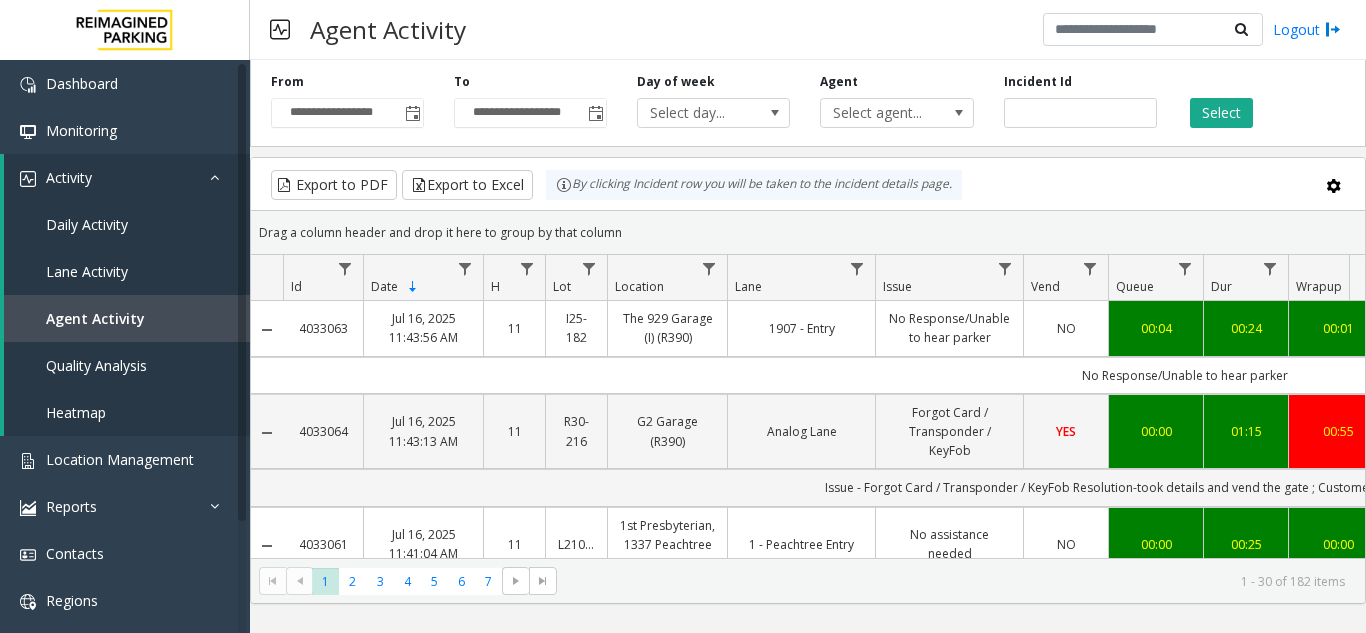 click on "Select" 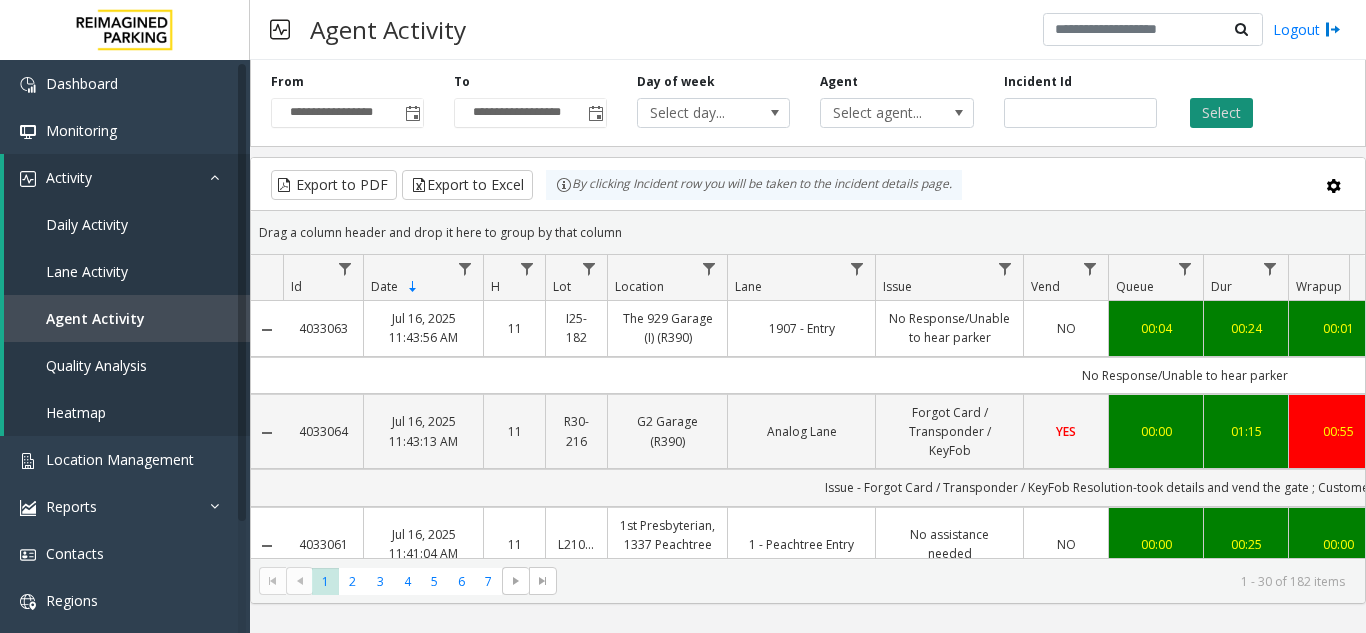 click on "Select" 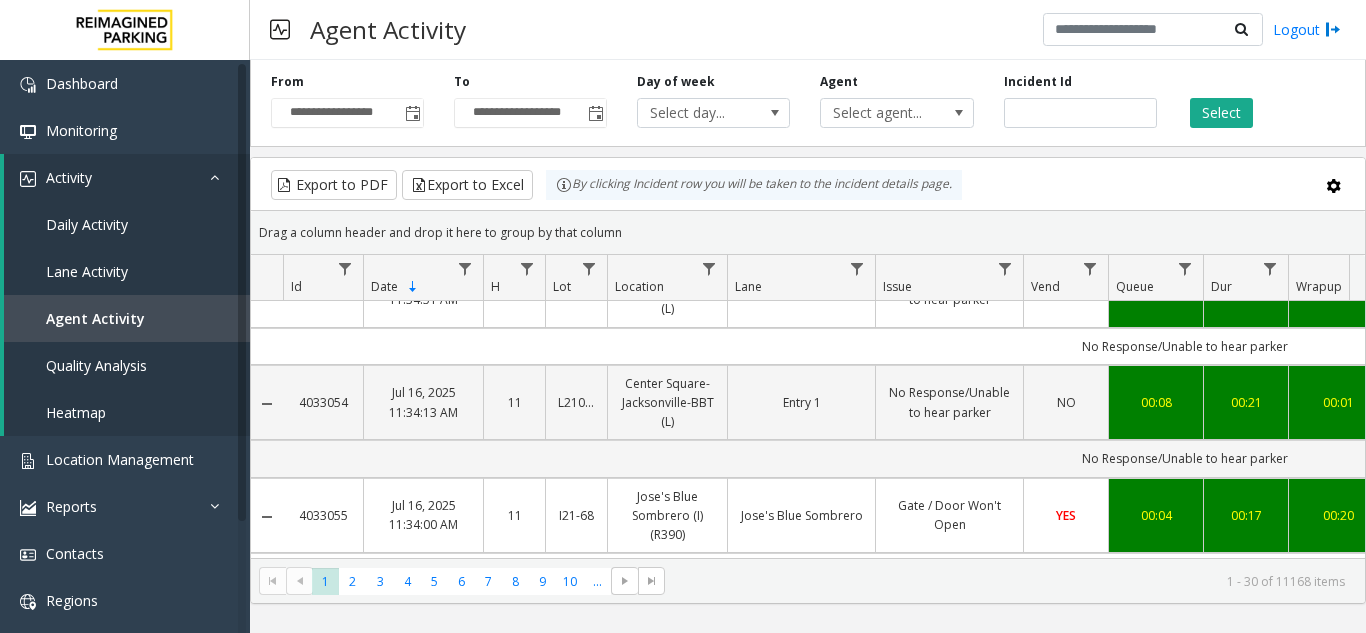 scroll, scrollTop: 900, scrollLeft: 0, axis: vertical 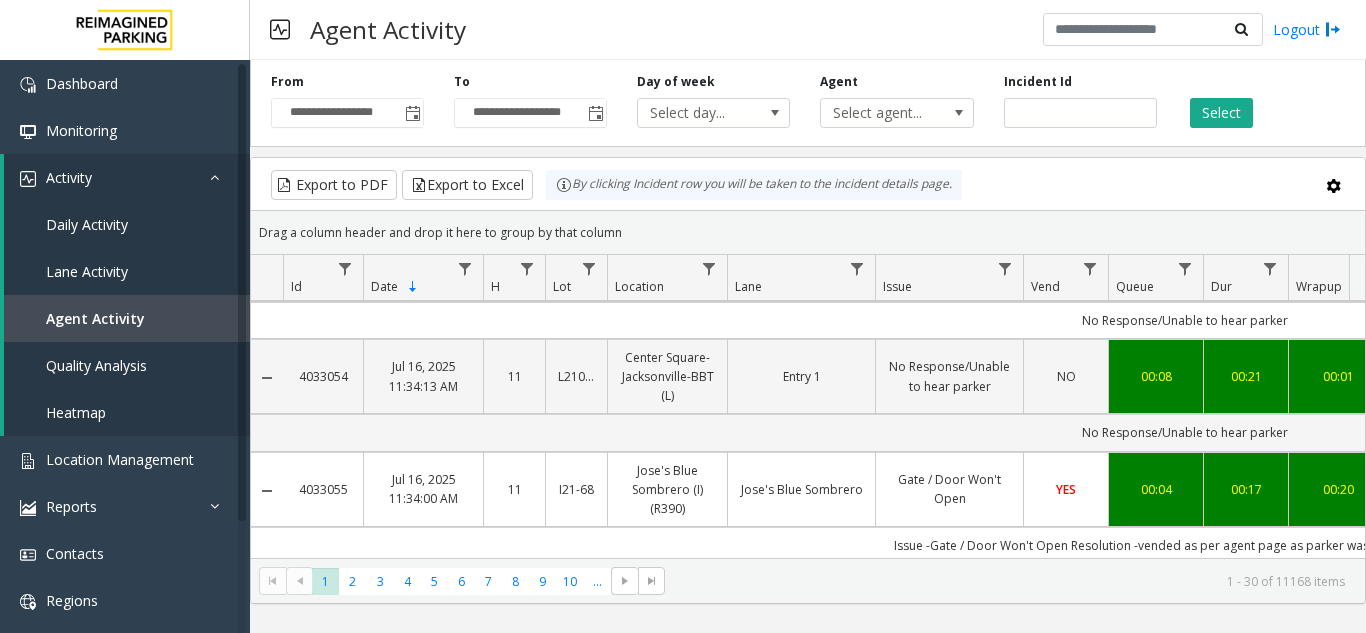 click on "Drag a column header and drop it here to group by that column" 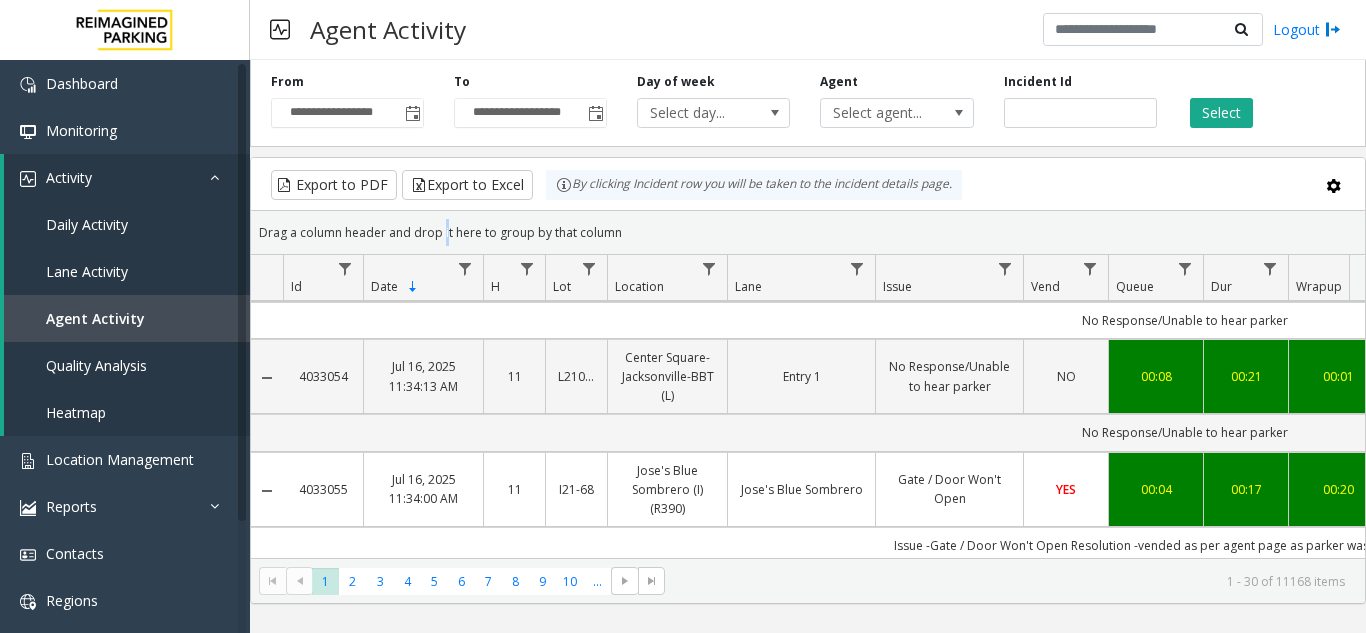 click on "Drag a column header and drop it here to group by that column" 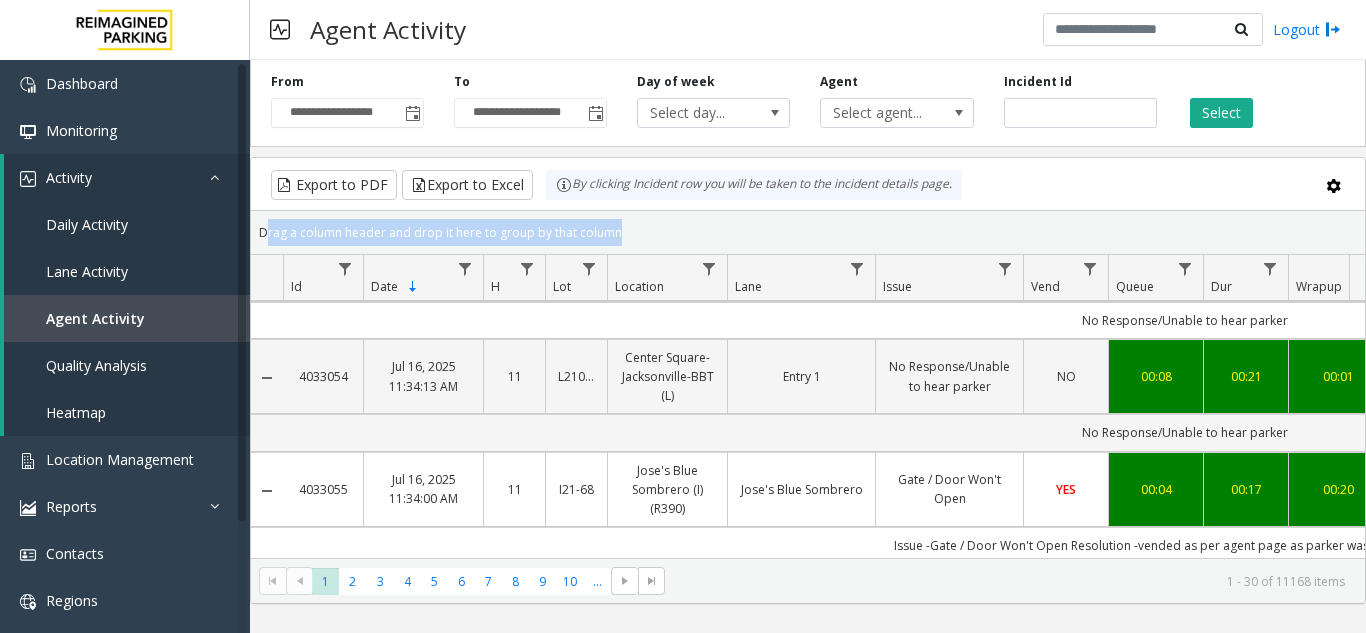 click on "Drag a column header and drop it here to group by that column" 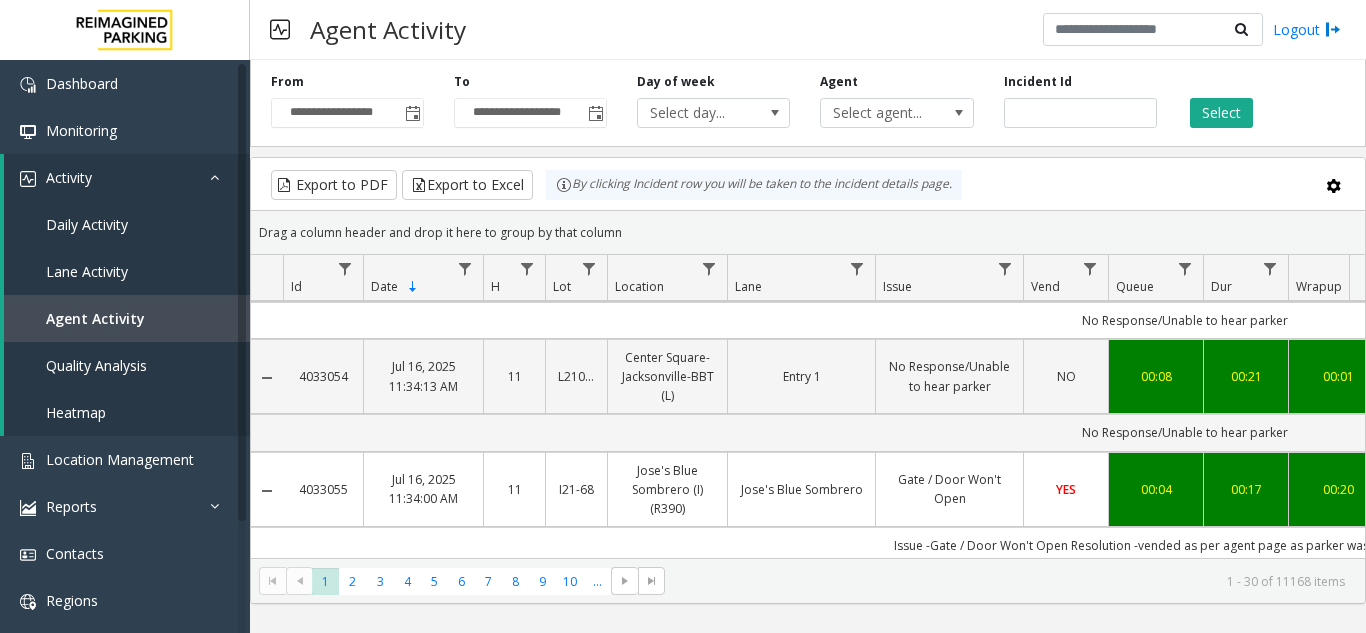 click on "By clicking Incident row you will be taken to the incident details page." 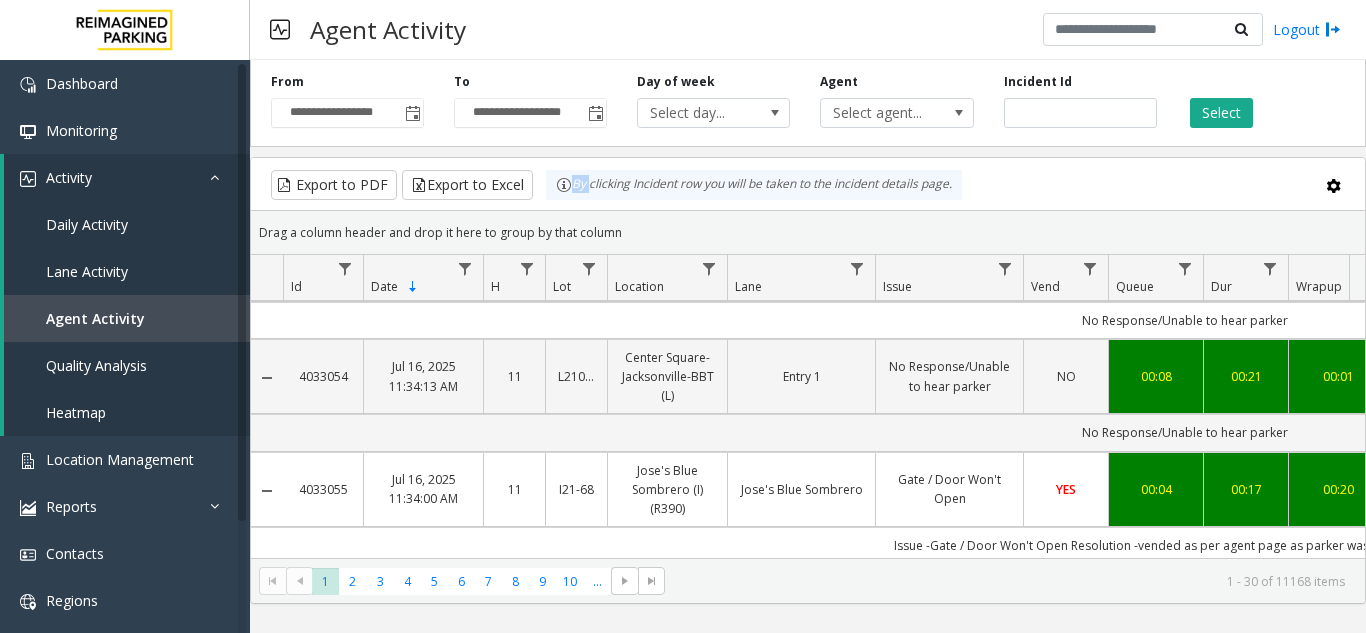 click on "By clicking Incident row you will be taken to the incident details page." 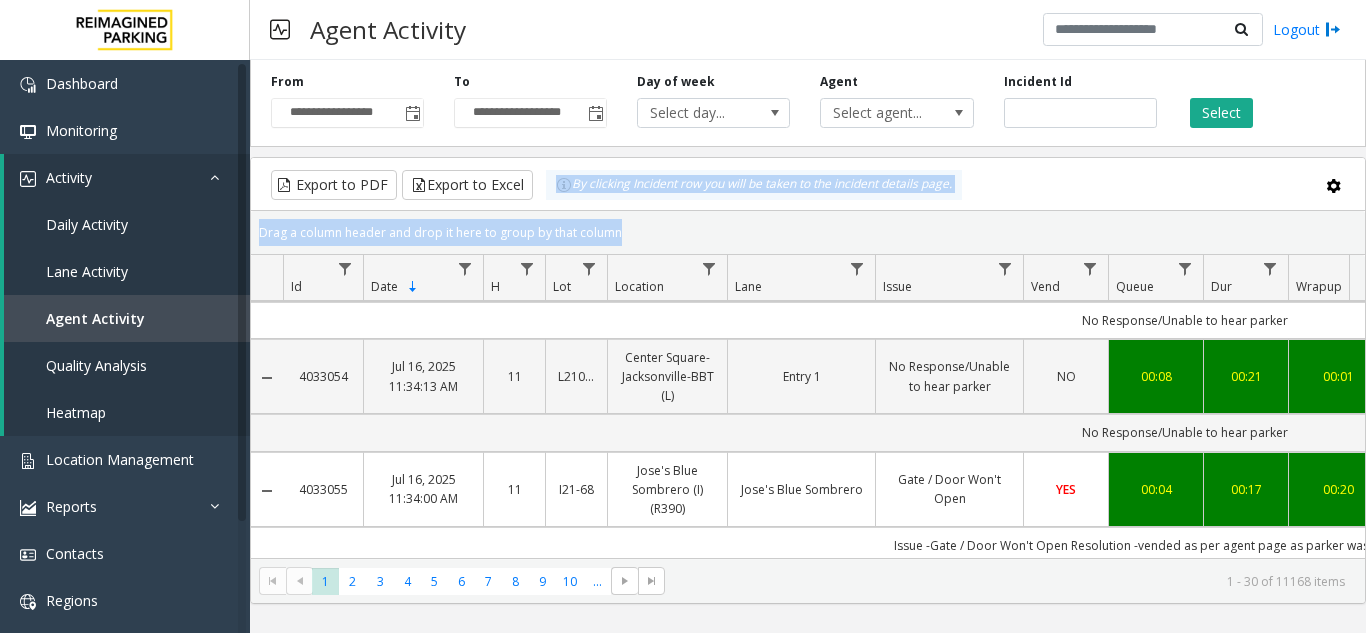 drag, startPoint x: 575, startPoint y: 183, endPoint x: 1133, endPoint y: 229, distance: 559.8928 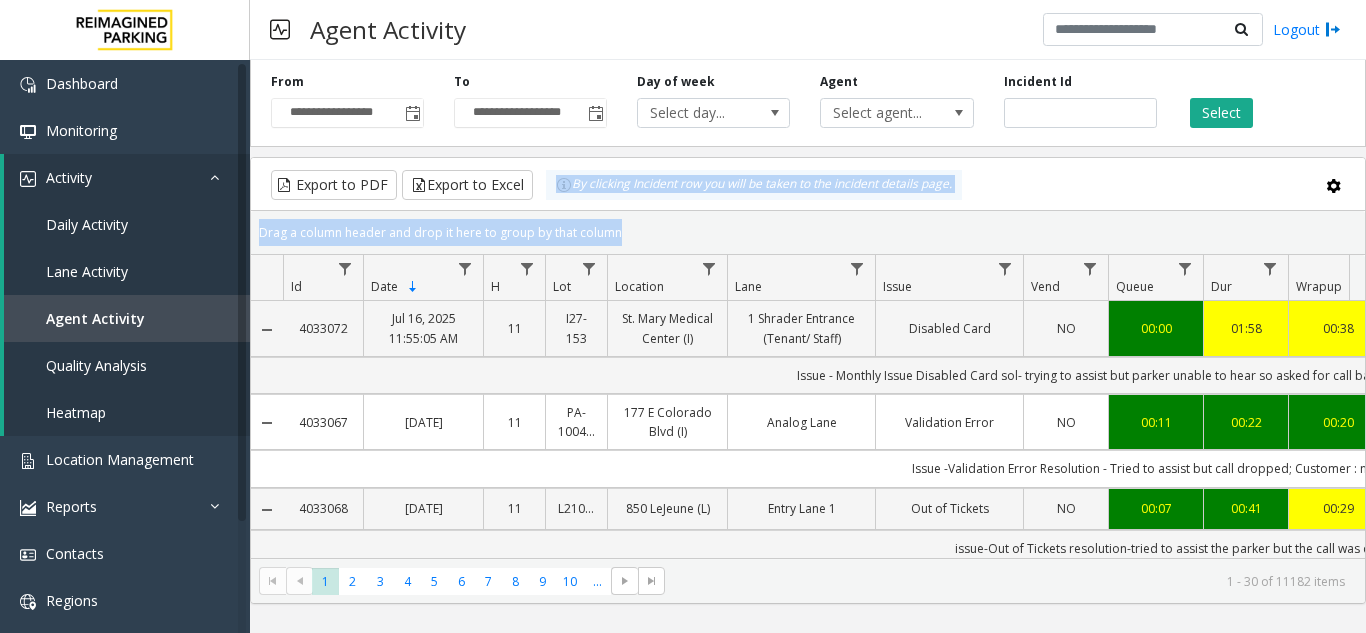 click on "Drag a column header and drop it here to group by that column" 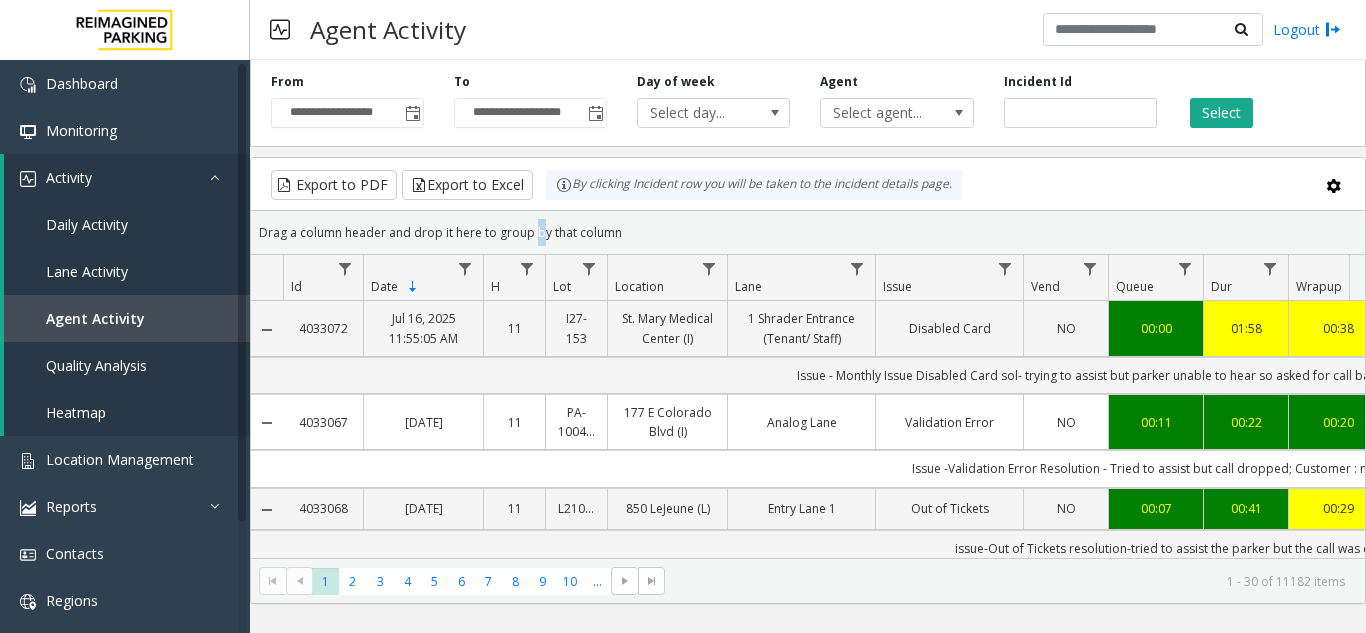click on "Drag a column header and drop it here to group by that column" 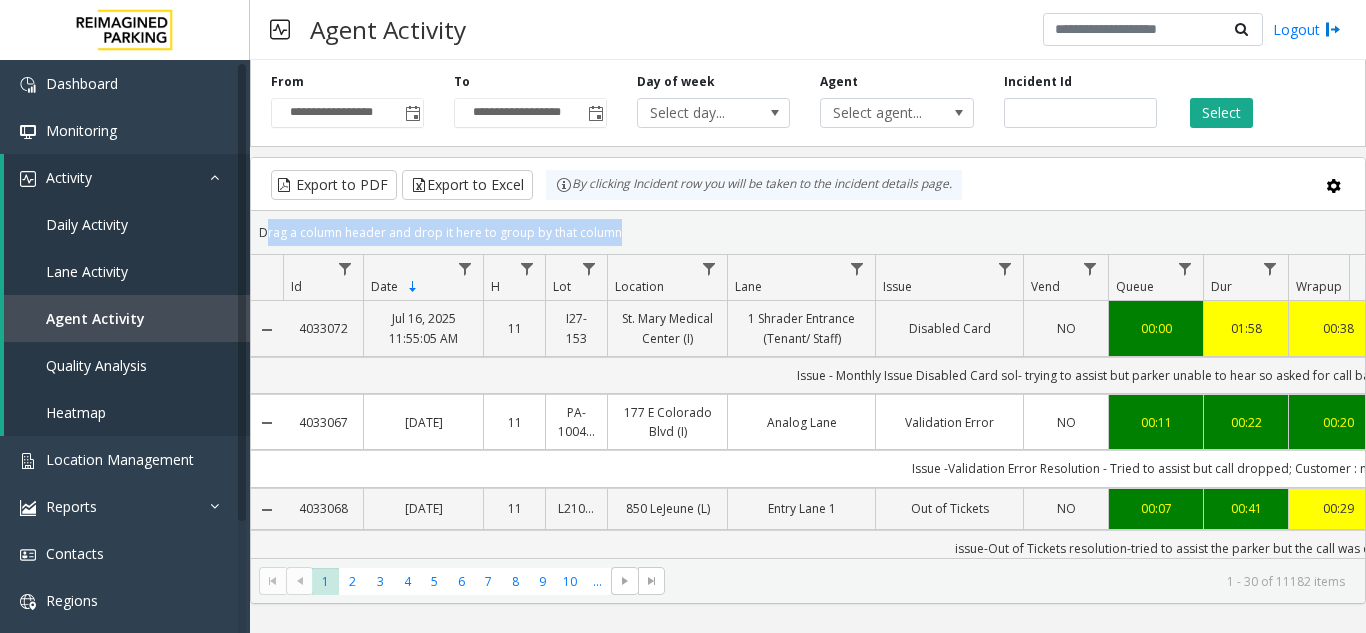 click on "Drag a column header and drop it here to group by that column" 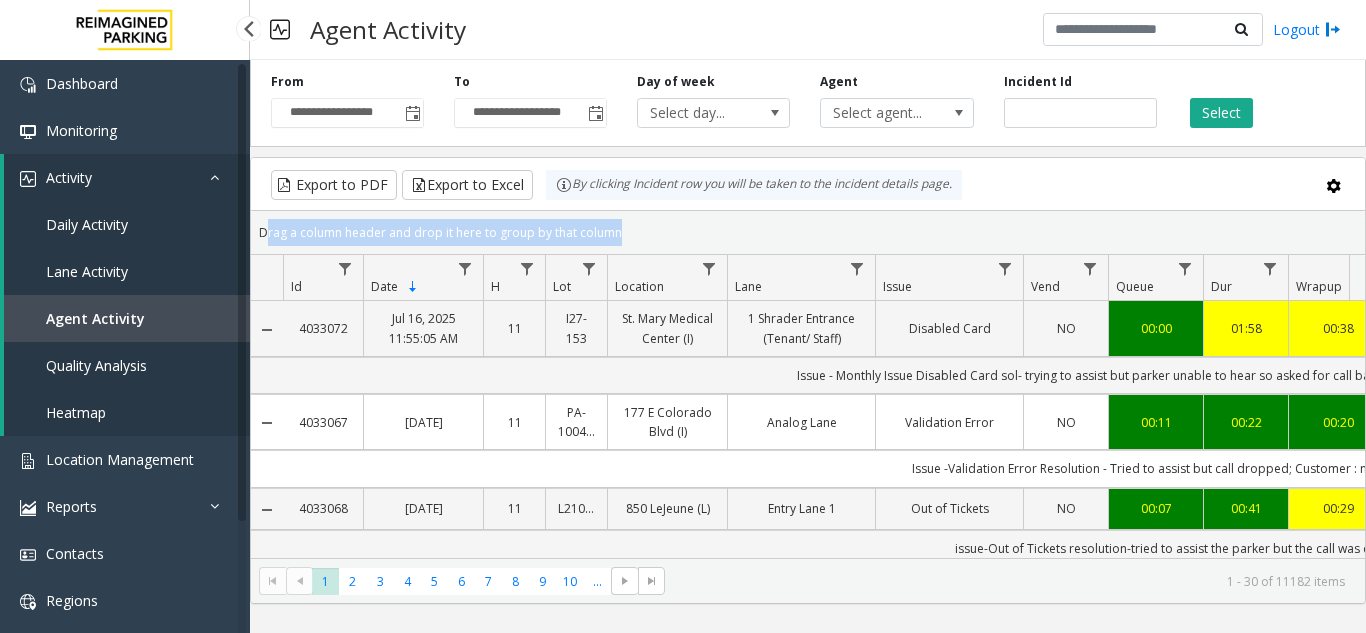 click on "Activity" at bounding box center (127, 177) 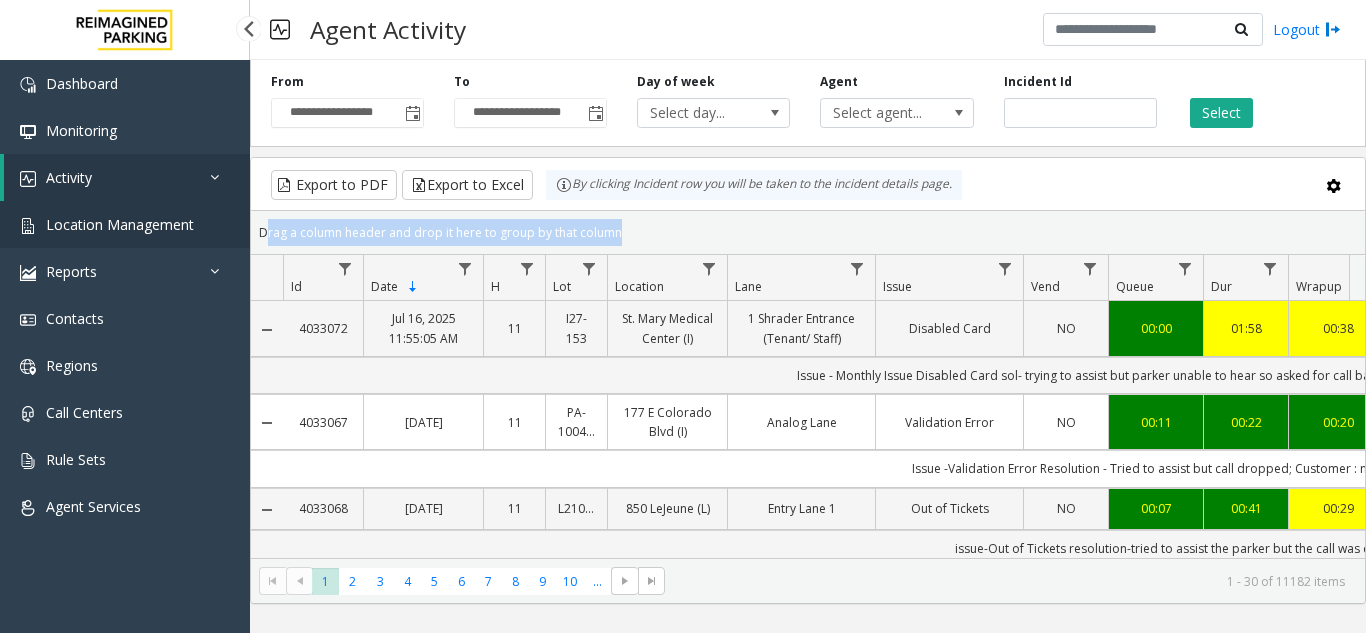 click on "Location Management" at bounding box center (125, 224) 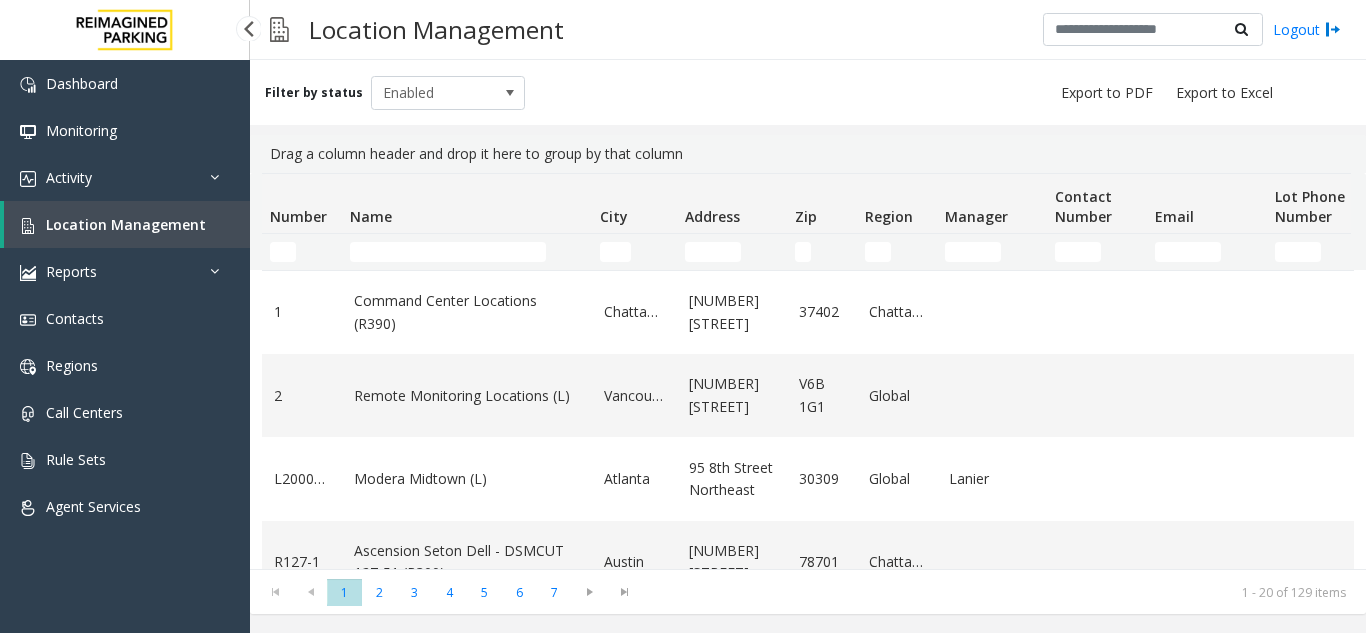 click on "Location Management" at bounding box center [127, 224] 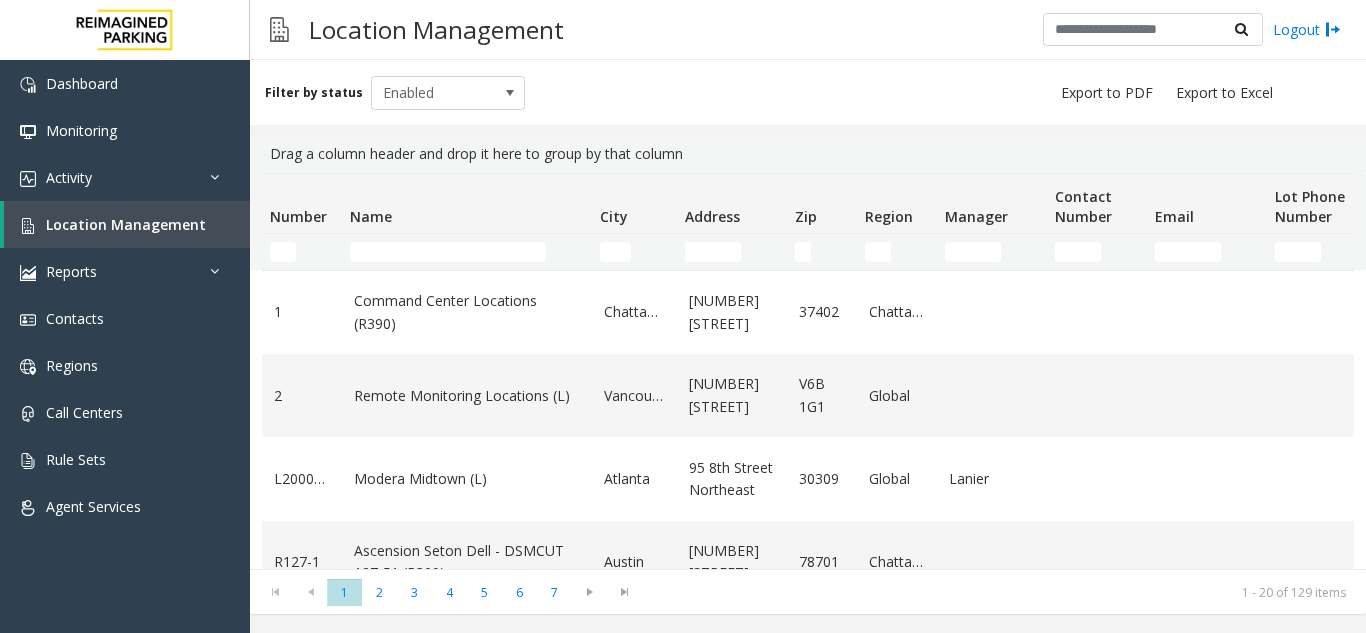 click 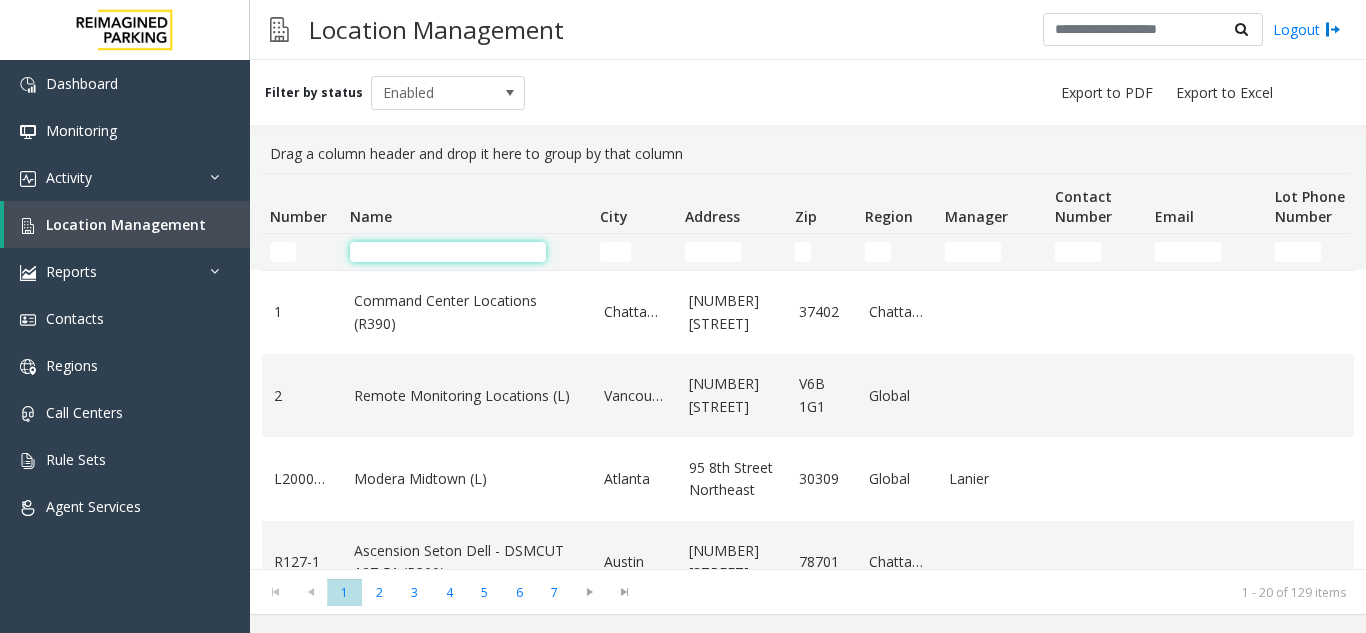click 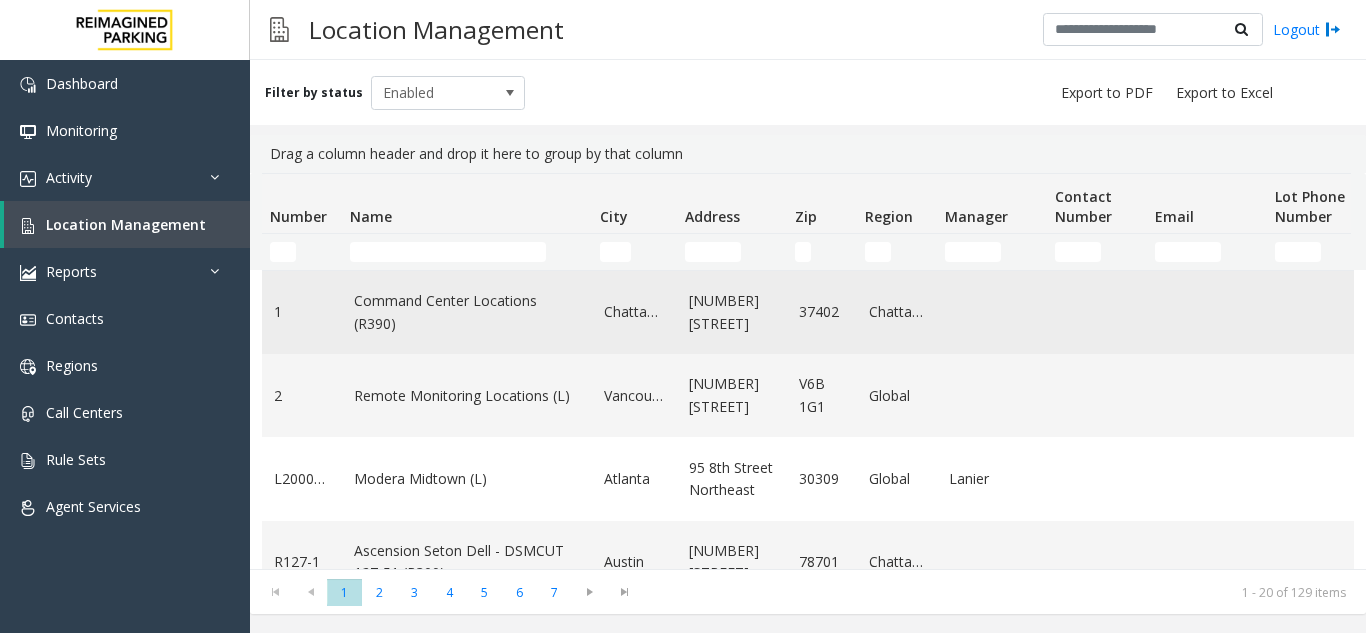 click on "Chattanooga" 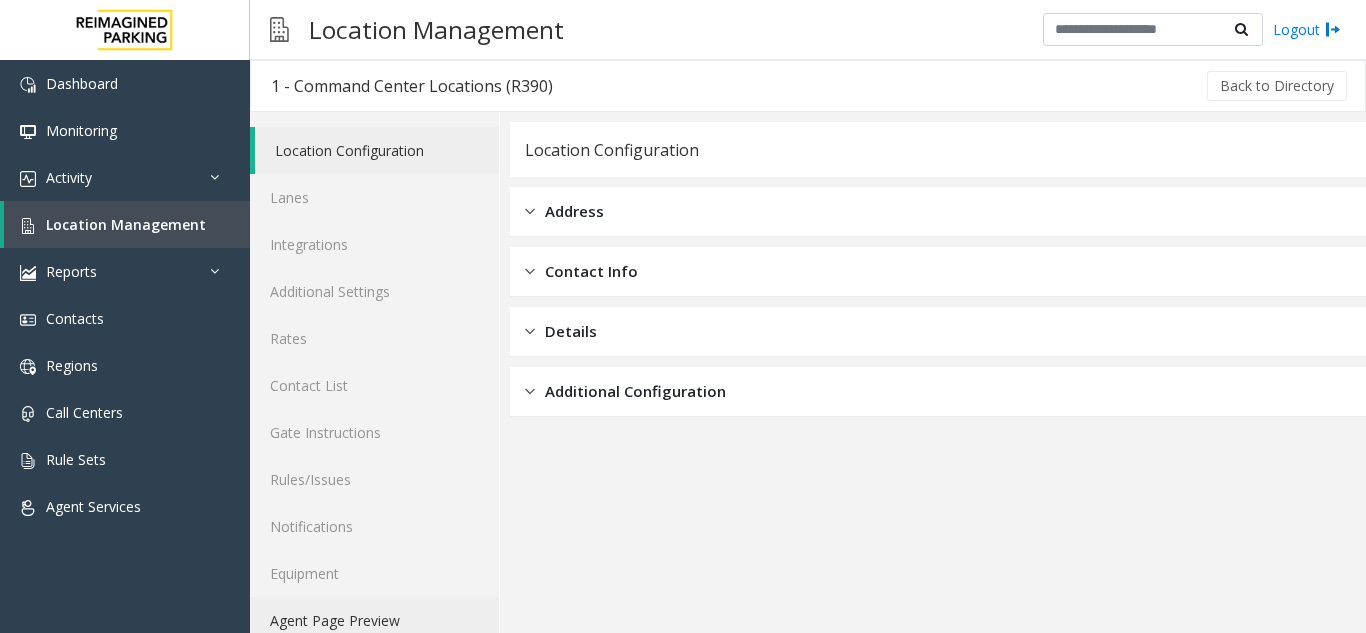 click on "Agent Page Preview" 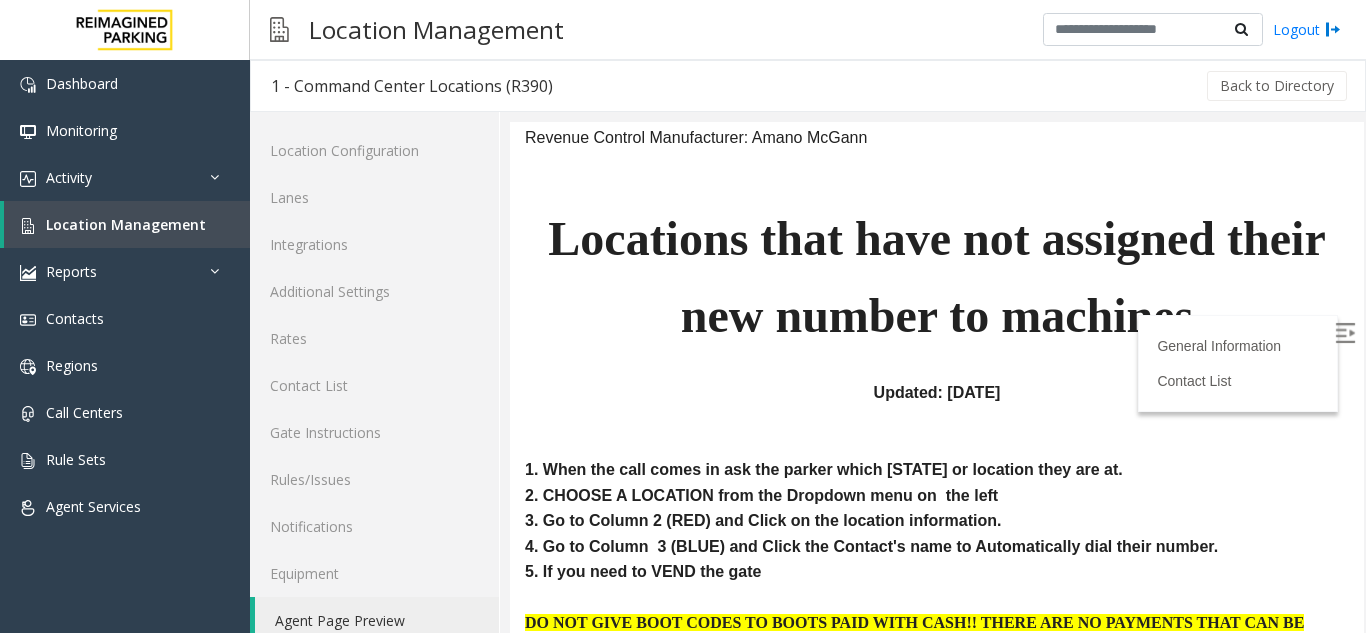 scroll, scrollTop: 200, scrollLeft: 0, axis: vertical 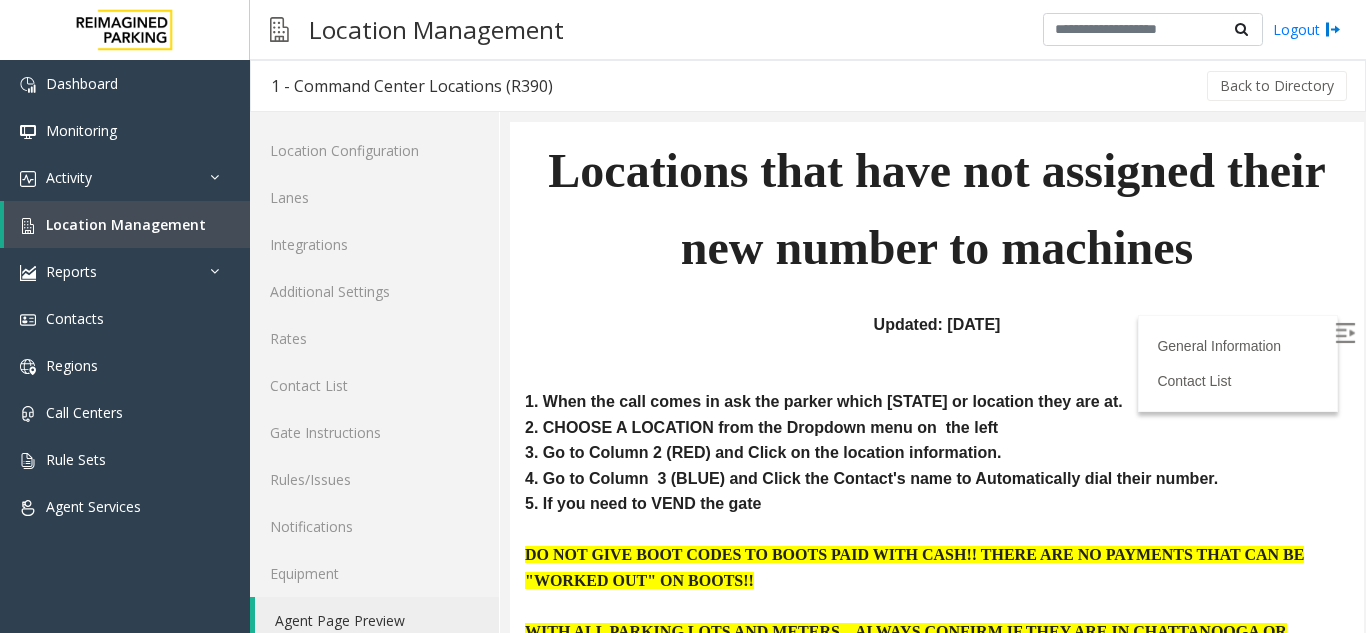 click at bounding box center [1345, 333] 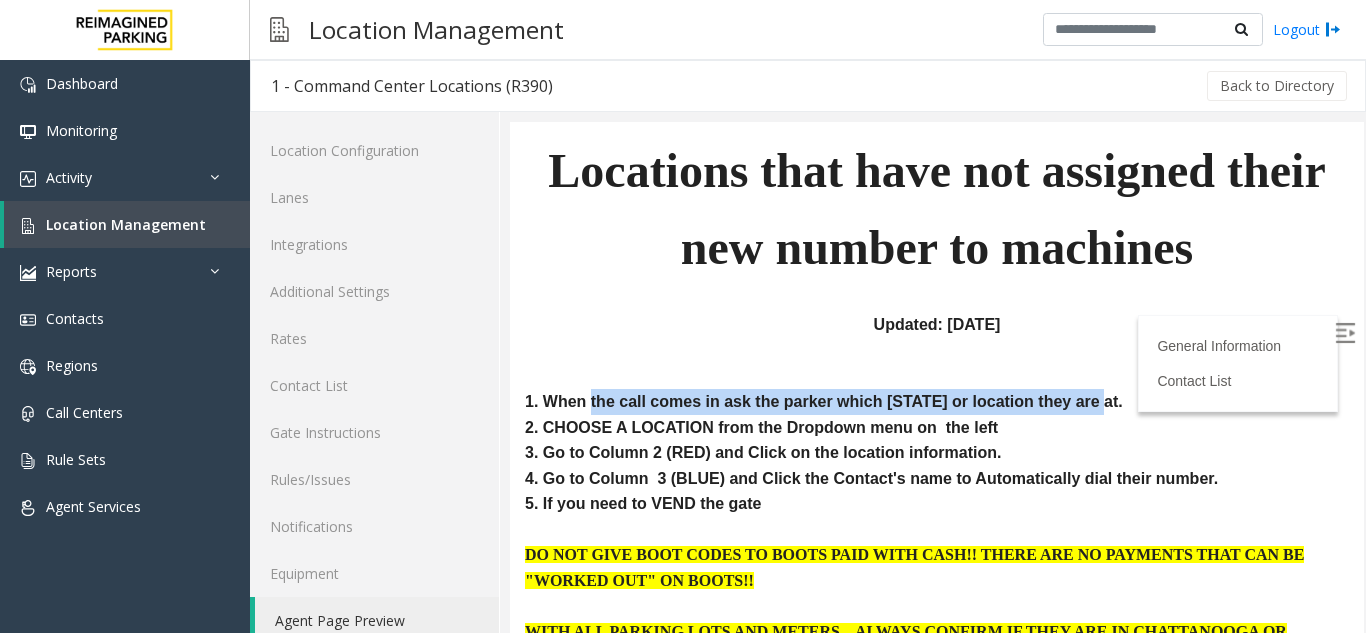 drag, startPoint x: 603, startPoint y: 393, endPoint x: 1094, endPoint y: 390, distance: 491.00916 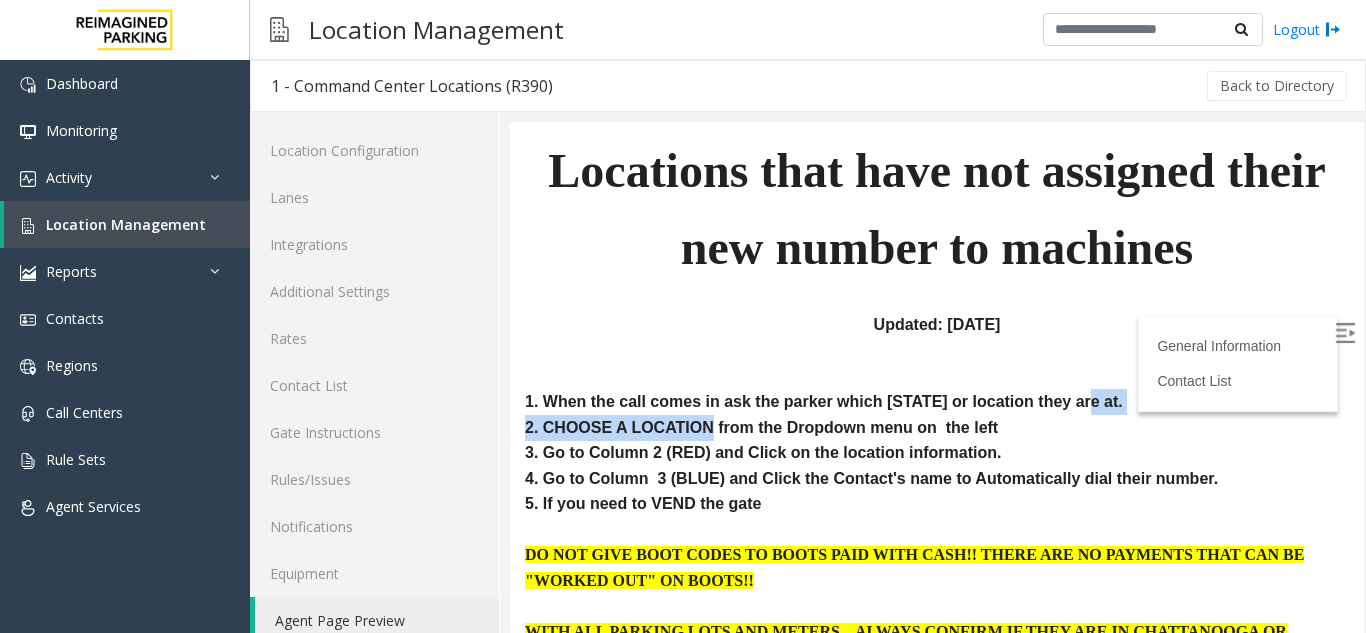 drag, startPoint x: 1094, startPoint y: 390, endPoint x: 655, endPoint y: 412, distance: 439.5509 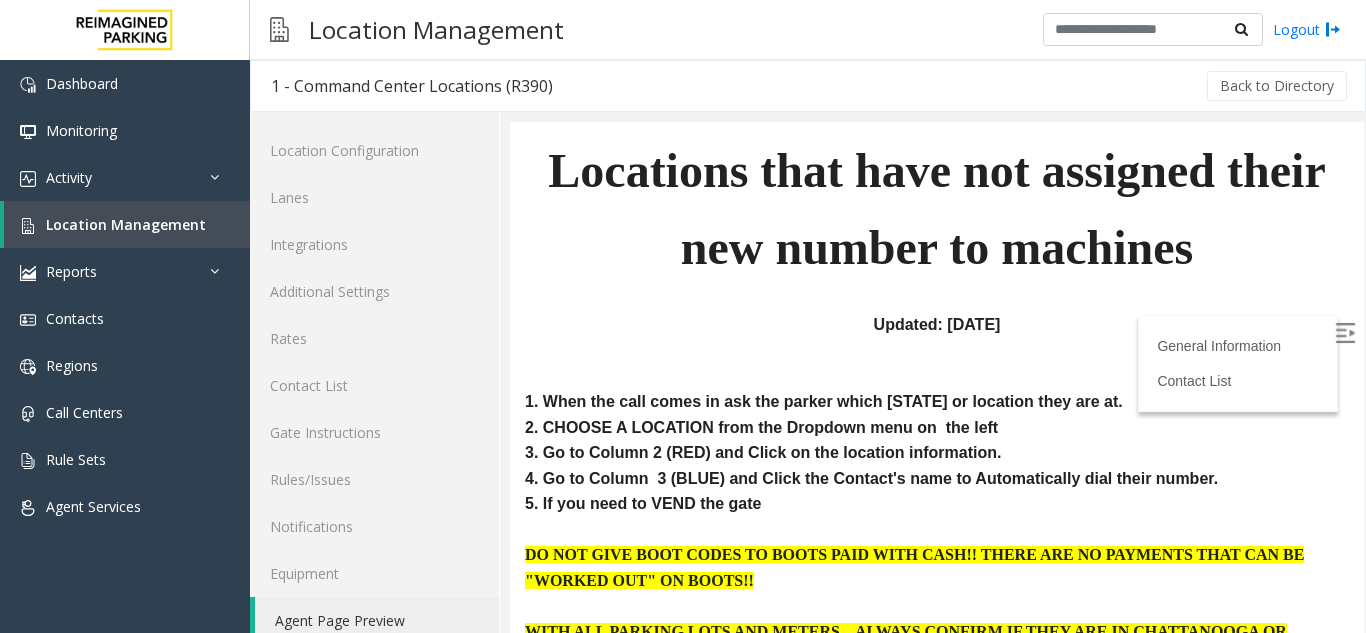 click on "1. When the call comes in ask the parker which [STATE] or location they are at." at bounding box center [824, 401] 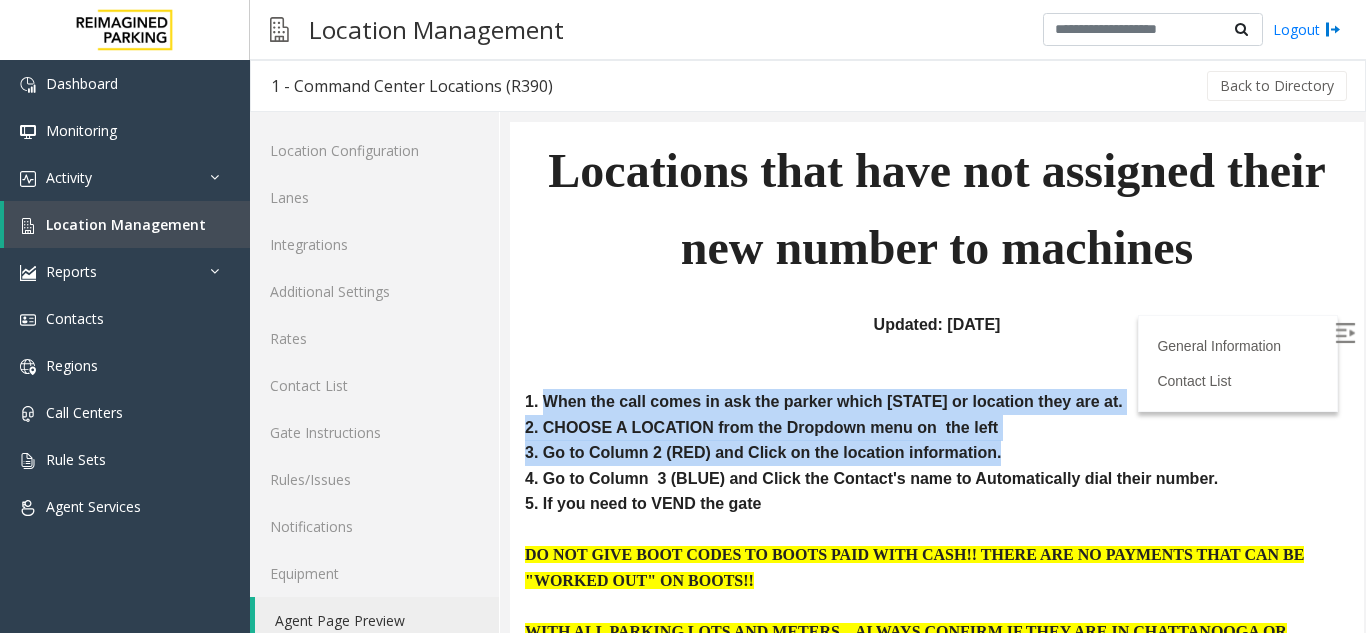 drag, startPoint x: 568, startPoint y: 396, endPoint x: 1082, endPoint y: 447, distance: 516.524 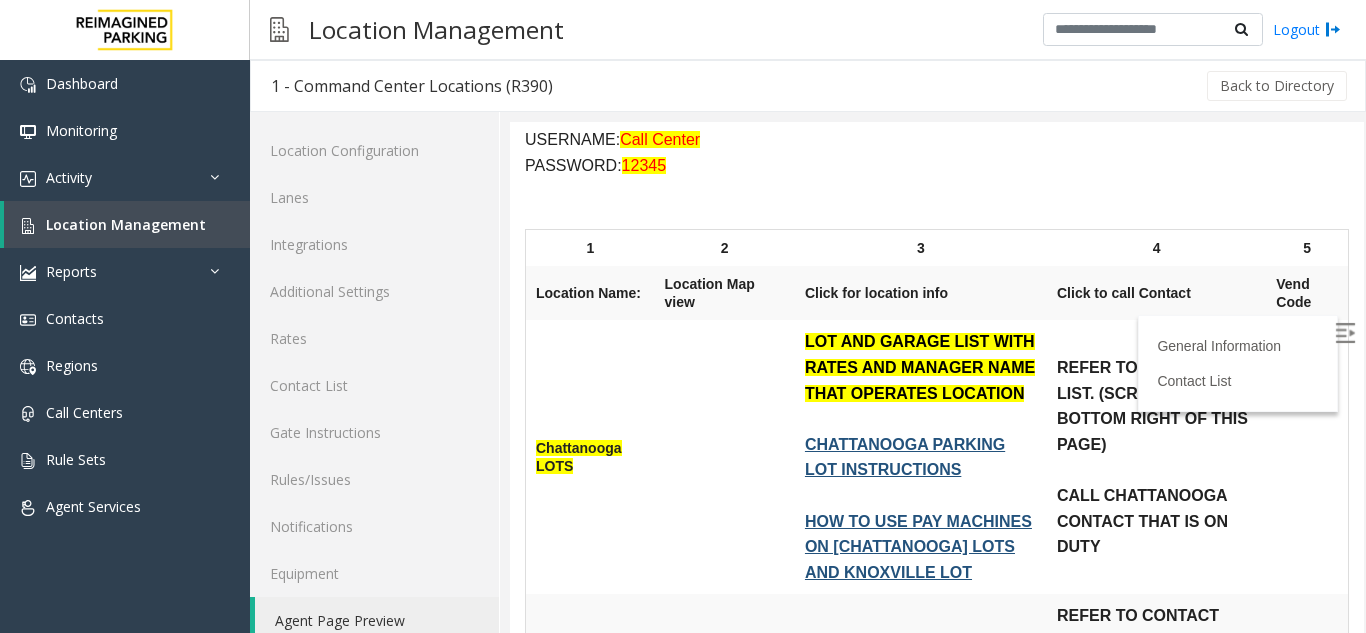 scroll, scrollTop: 1000, scrollLeft: 0, axis: vertical 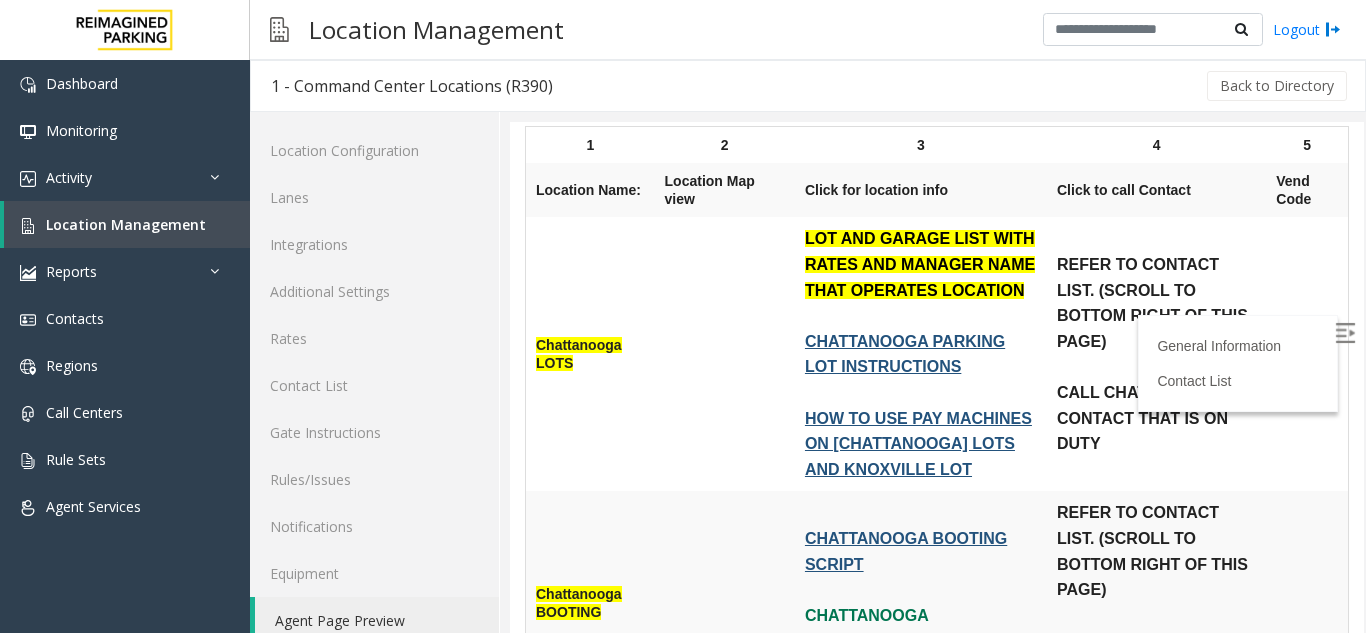 click on "Location Map view" at bounding box center [710, 190] 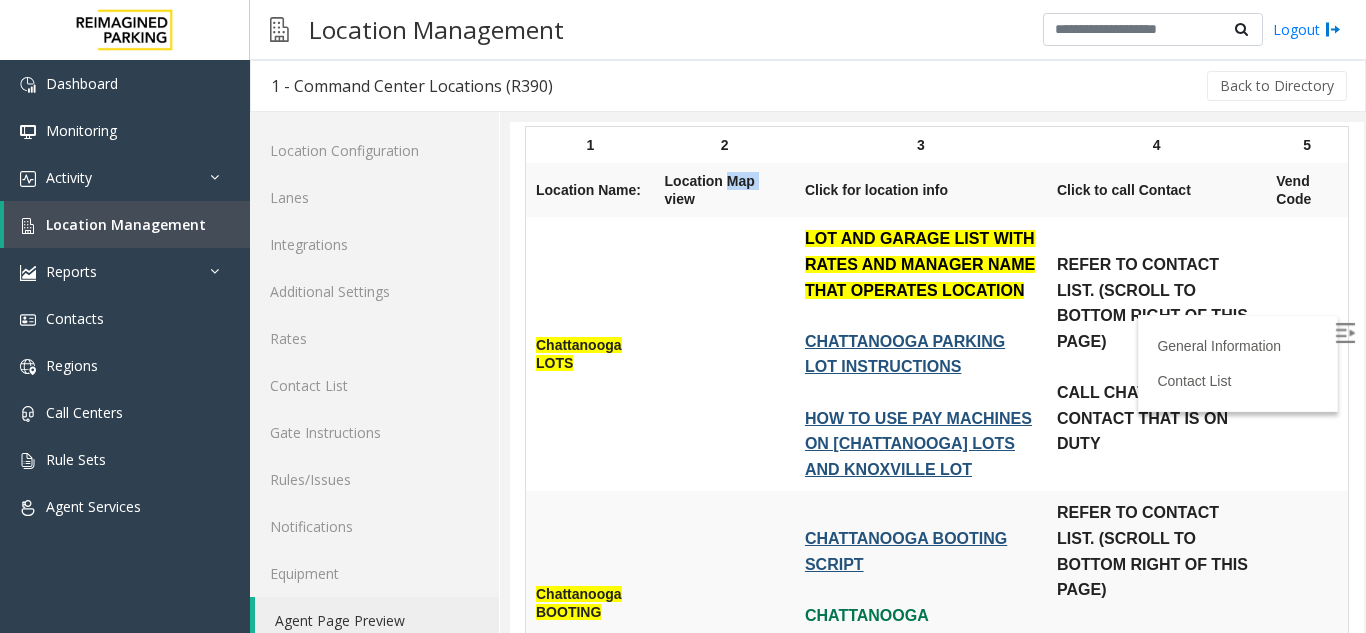 click on "Location Map view" at bounding box center (710, 190) 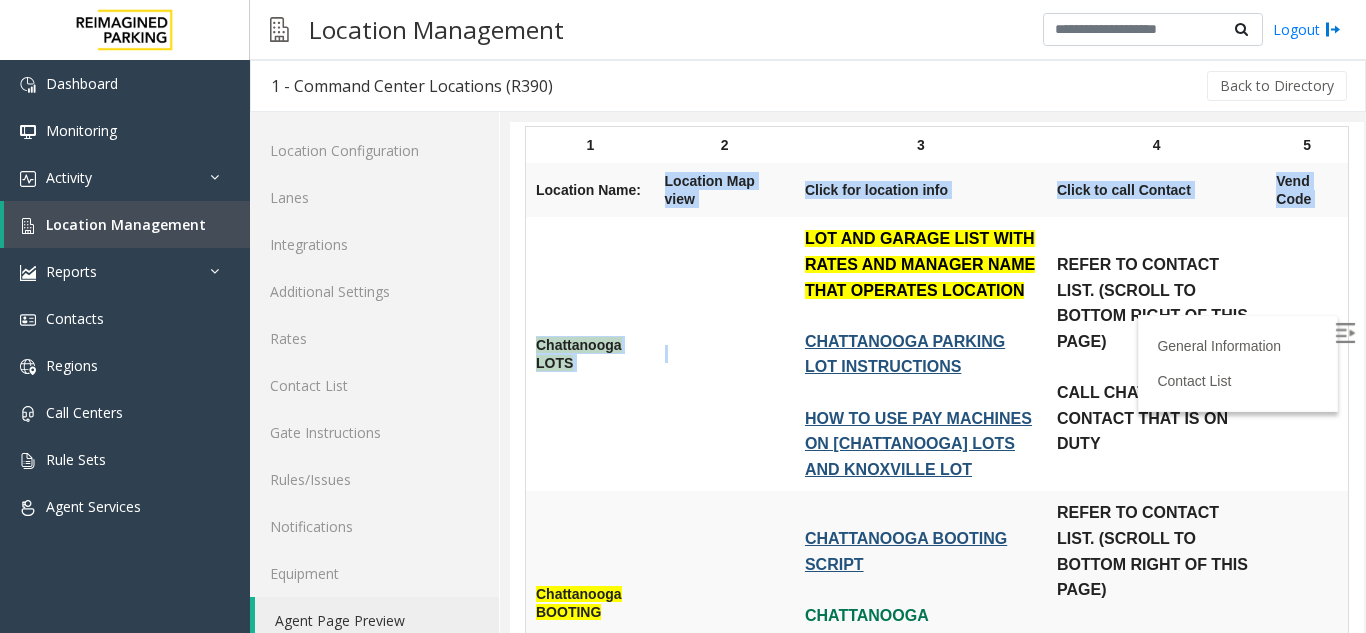 drag, startPoint x: 743, startPoint y: 194, endPoint x: 765, endPoint y: 384, distance: 191.26944 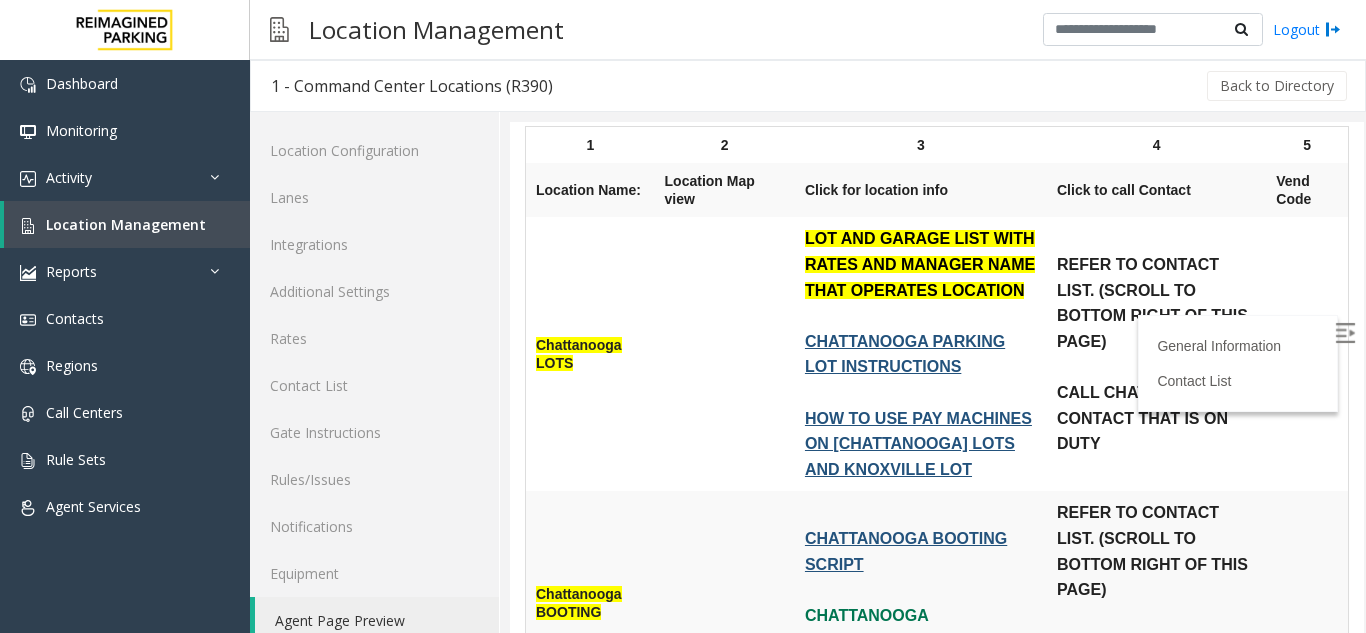 click on "LOT AND GARAGE LIST WITH RATES AND MANAGER NAME THAT OPERATES LOCATION" at bounding box center (920, 264) 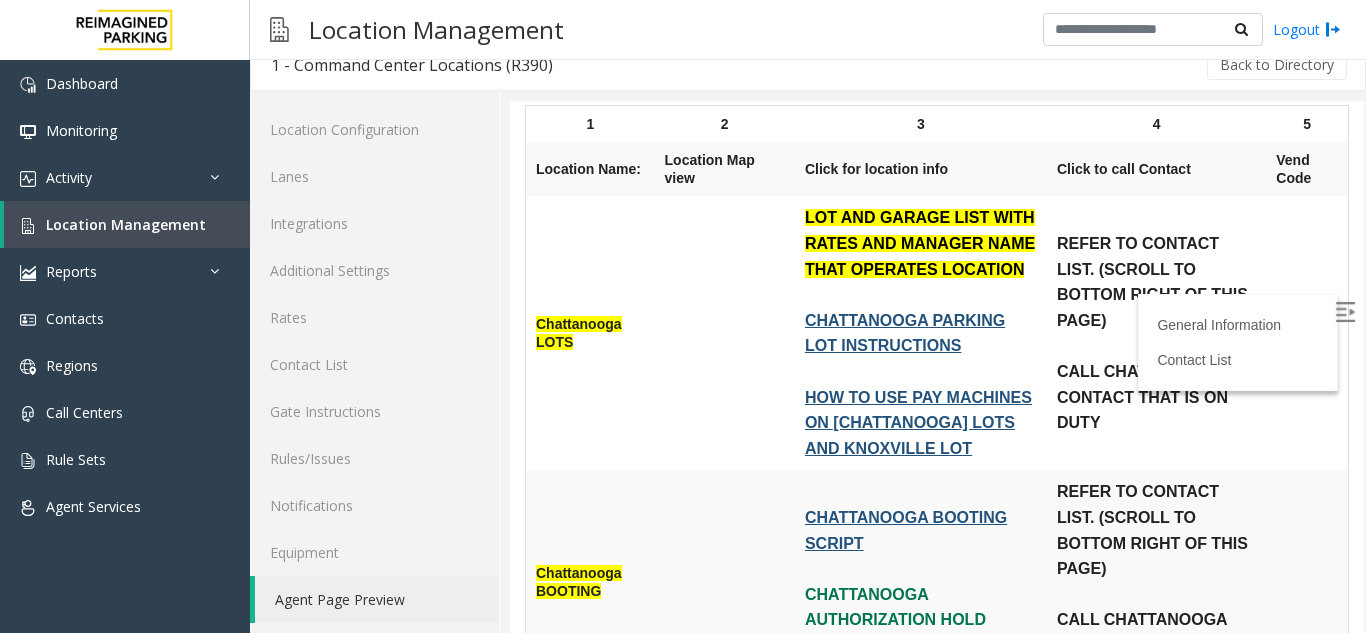 scroll, scrollTop: 26, scrollLeft: 0, axis: vertical 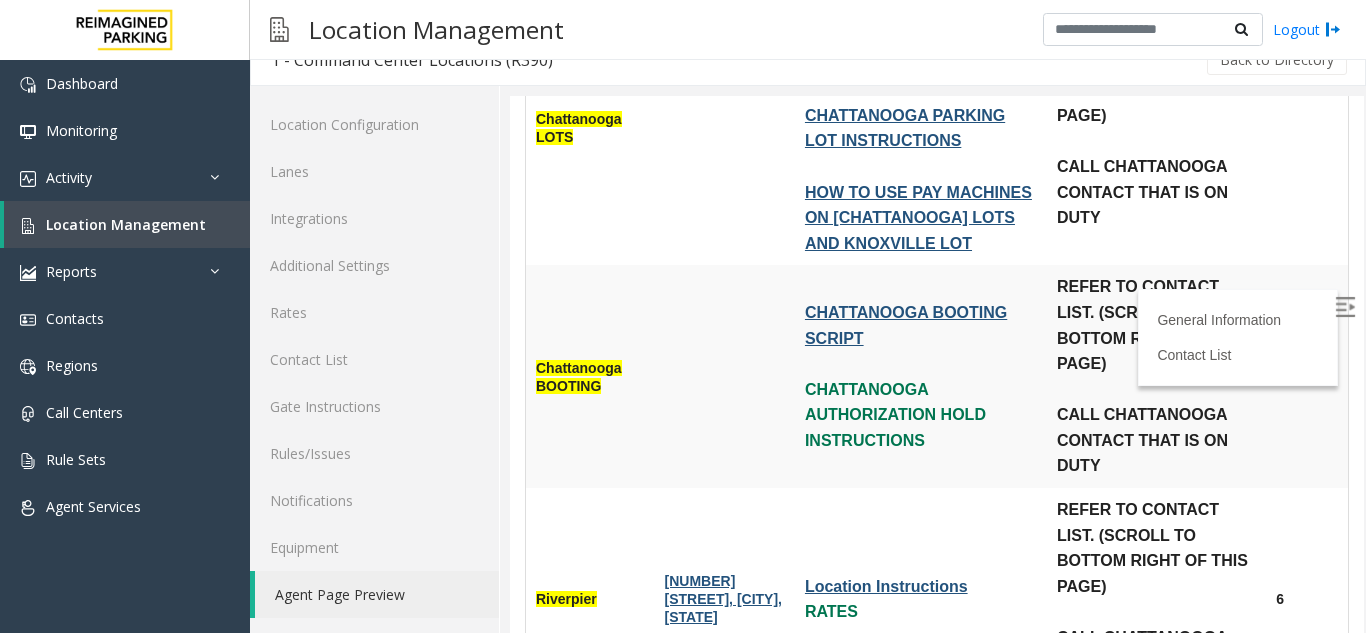 click at bounding box center [1156, 141] 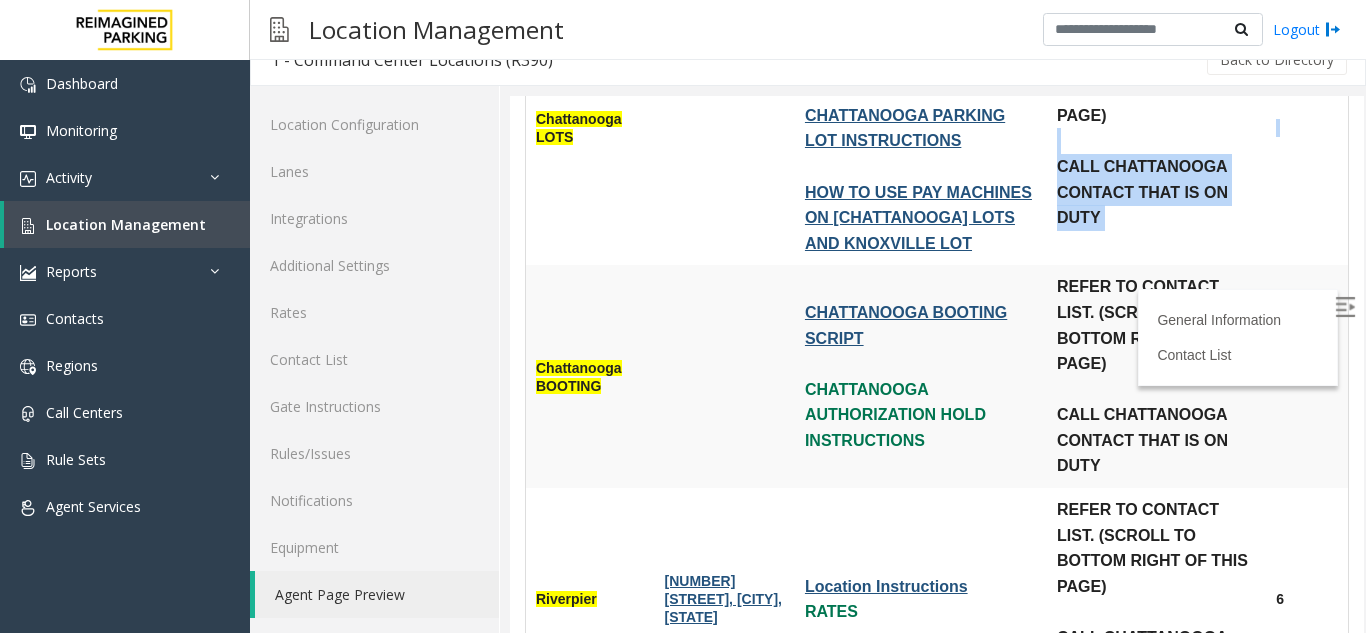 drag, startPoint x: 1073, startPoint y: 168, endPoint x: 1158, endPoint y: 267, distance: 130.48372 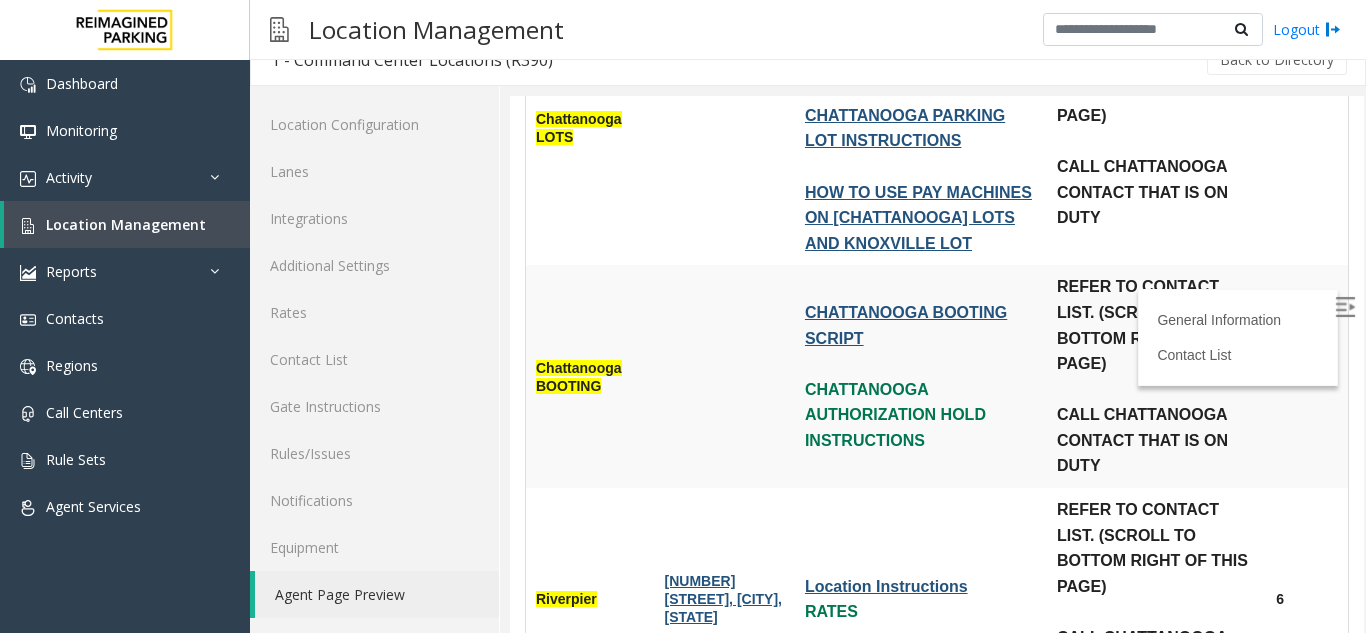 click on "REFER TO CONTACT LIST. (SCROLL TO BOTTOM RIGHT OF THIS PAGE) CALL [CHATTANOOGA] CONTACT THAT IS ON DUTY" at bounding box center [1156, 128] 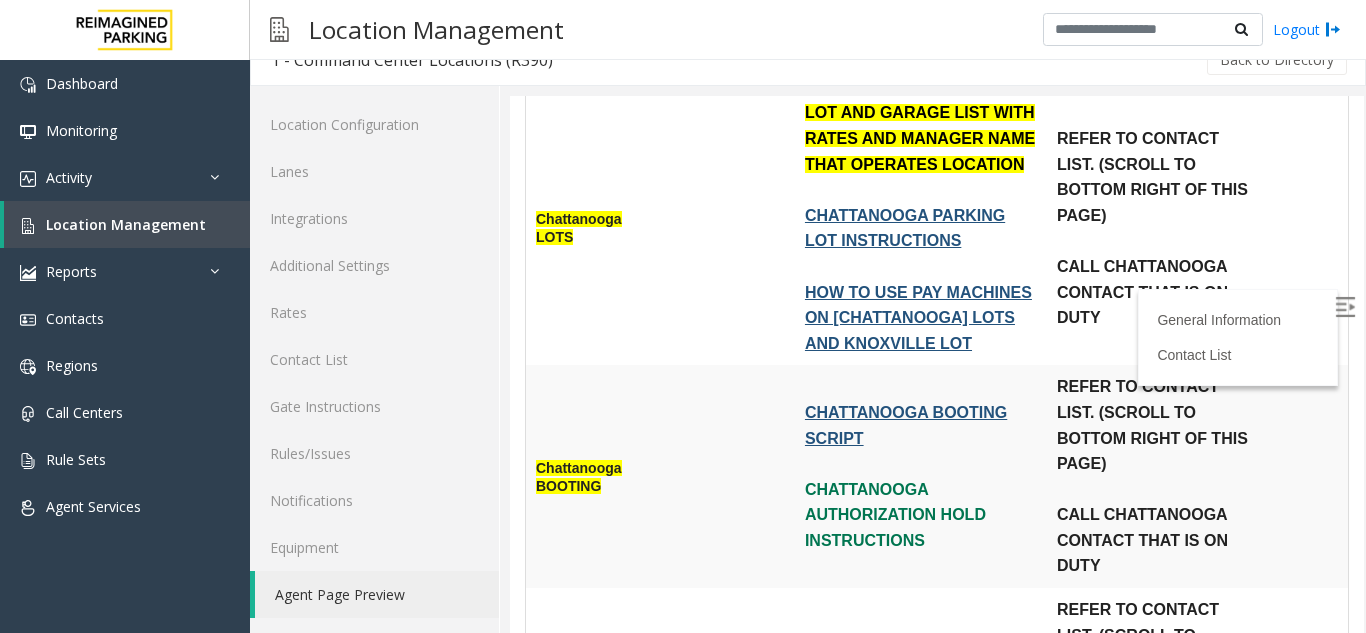 scroll, scrollTop: 1000, scrollLeft: 0, axis: vertical 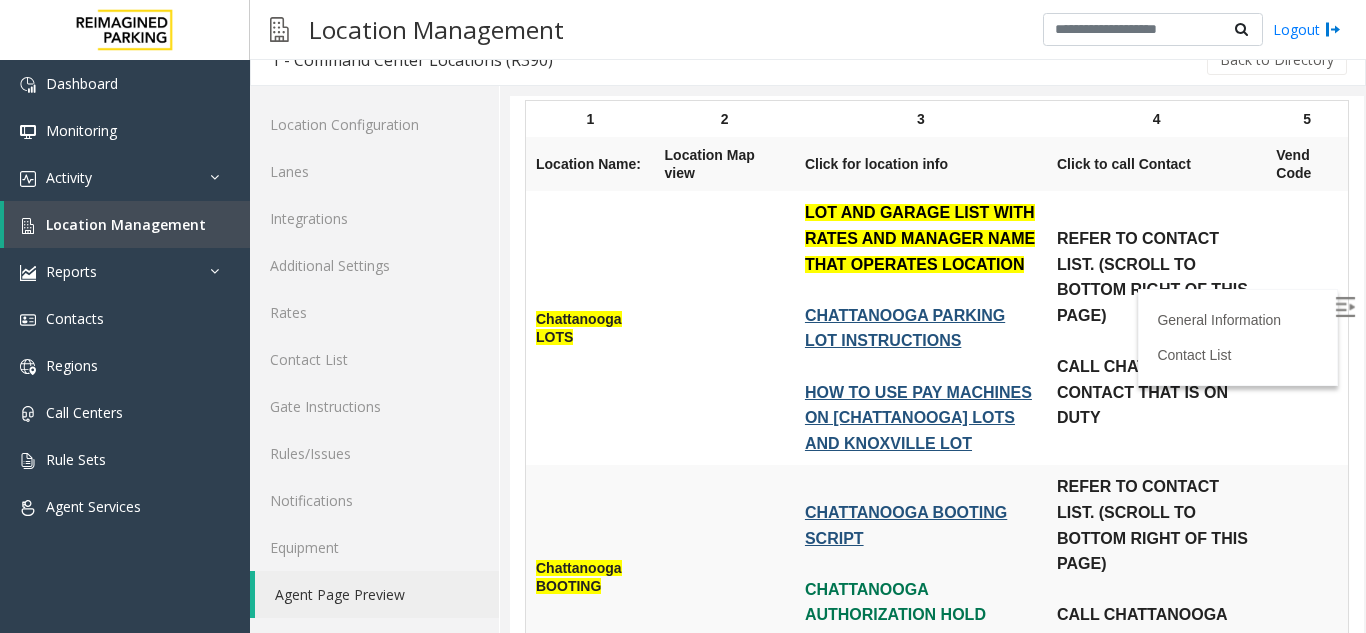 click on "REFER TO CONTACT LIST. (SCROLL TO BOTTOM RIGHT OF THIS PAGE) CALL [CHATTANOOGA] CONTACT THAT IS ON DUTY" at bounding box center (1156, 328) 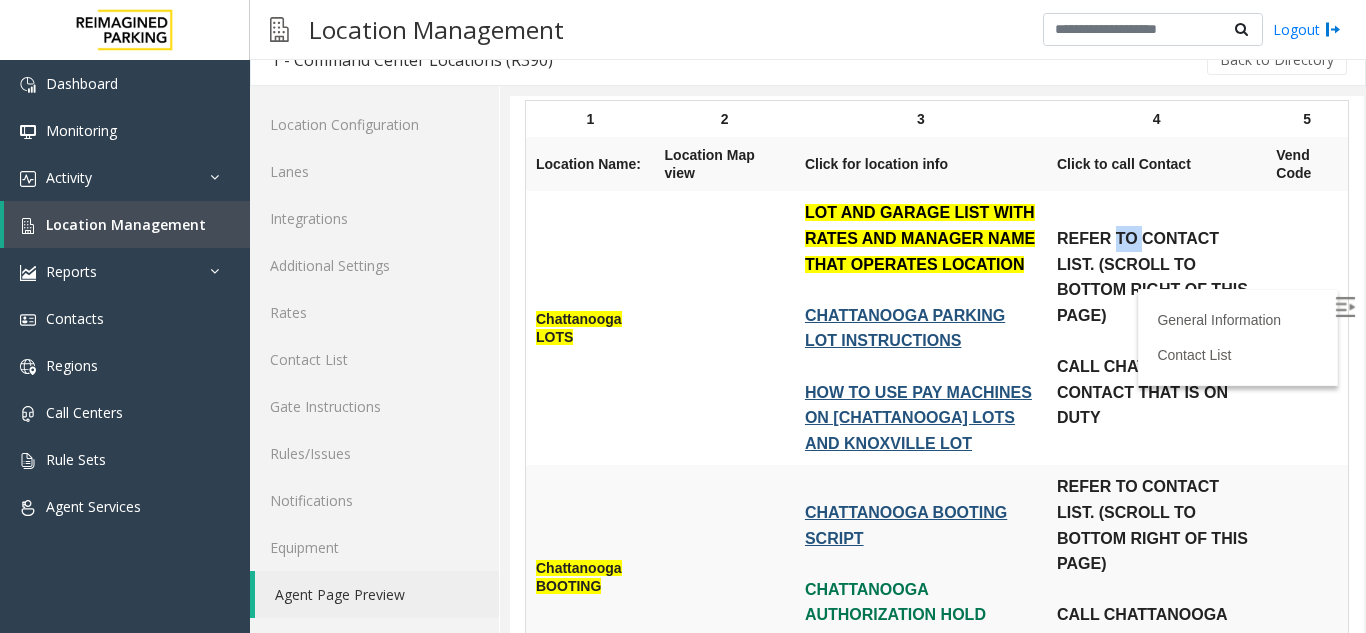 click on "REFER TO CONTACT LIST. (SCROLL TO BOTTOM RIGHT OF THIS PAGE) CALL [CHATTANOOGA] CONTACT THAT IS ON DUTY" at bounding box center [1156, 328] 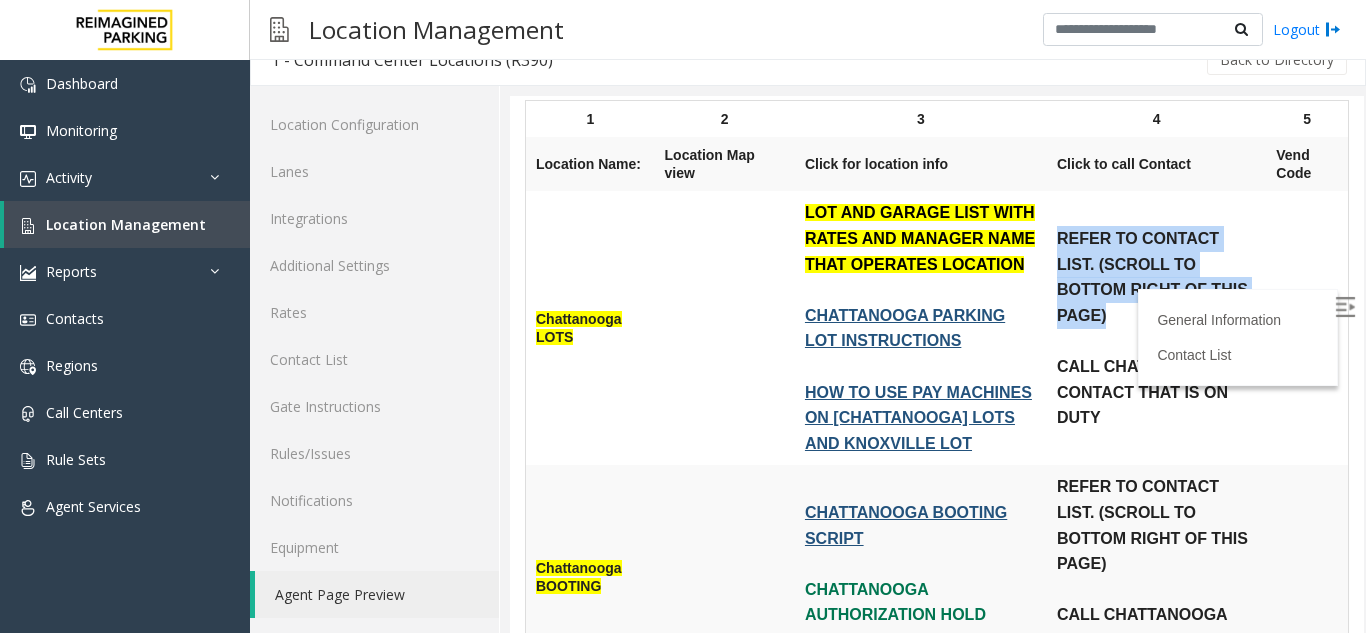 drag, startPoint x: 1112, startPoint y: 248, endPoint x: 1143, endPoint y: 342, distance: 98.9798 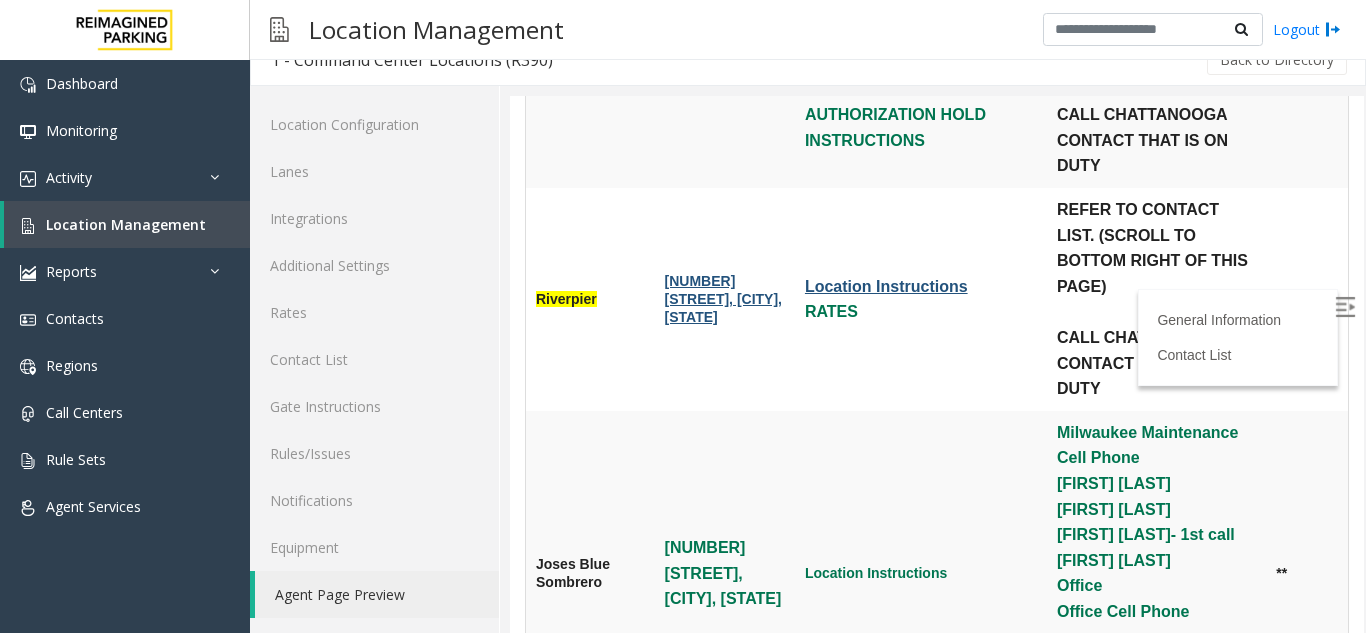 scroll, scrollTop: 1800, scrollLeft: 0, axis: vertical 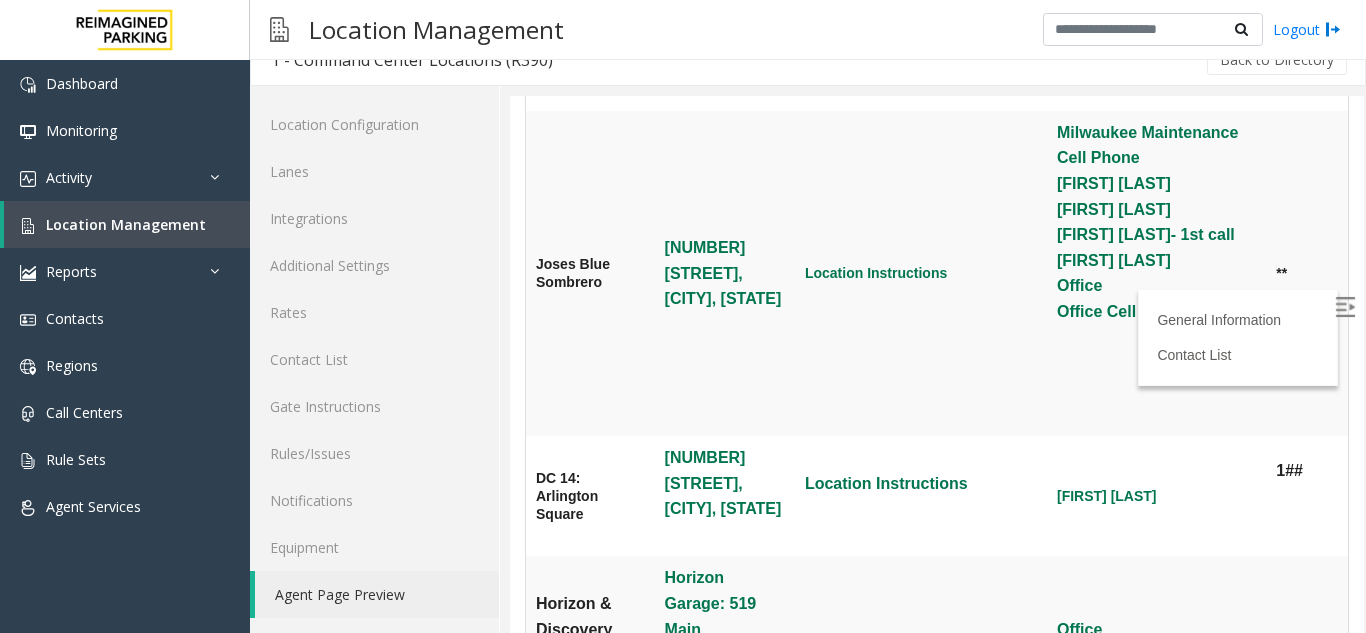 click on "Joses Blue Sombrero" at bounding box center (590, 273) 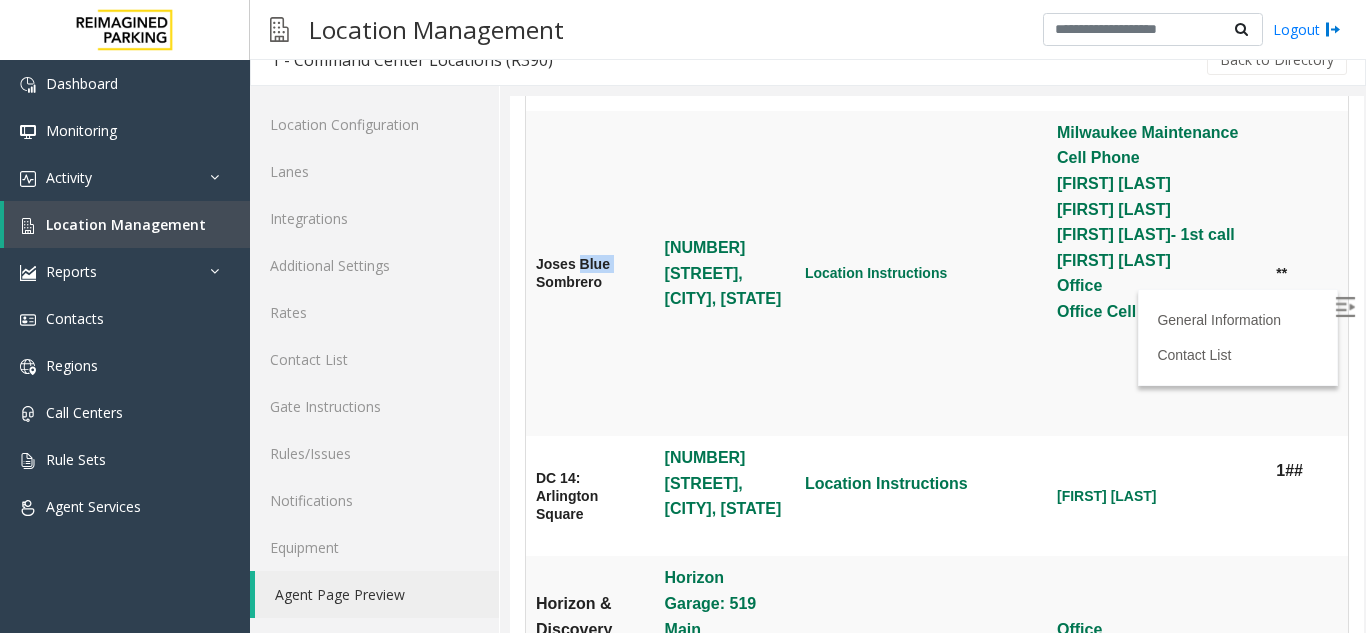 click on "Joses Blue Sombrero" at bounding box center [590, 273] 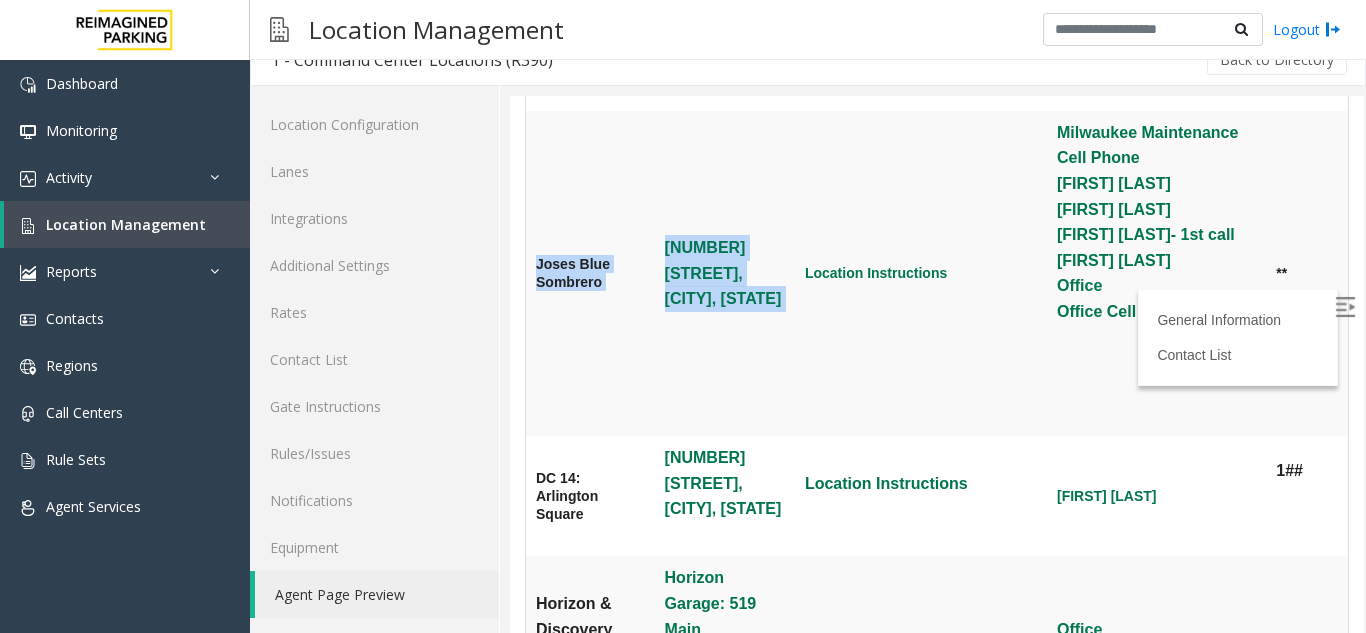 drag, startPoint x: 592, startPoint y: 341, endPoint x: 741, endPoint y: 428, distance: 172.53986 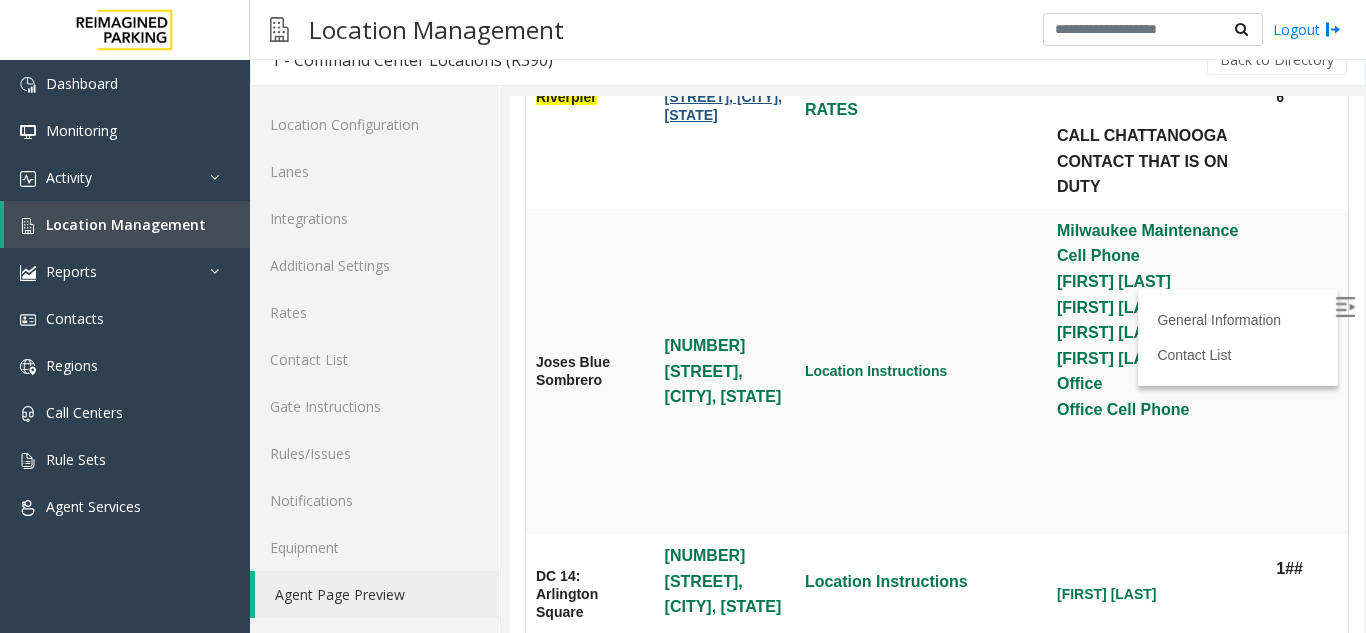 scroll, scrollTop: 1800, scrollLeft: 0, axis: vertical 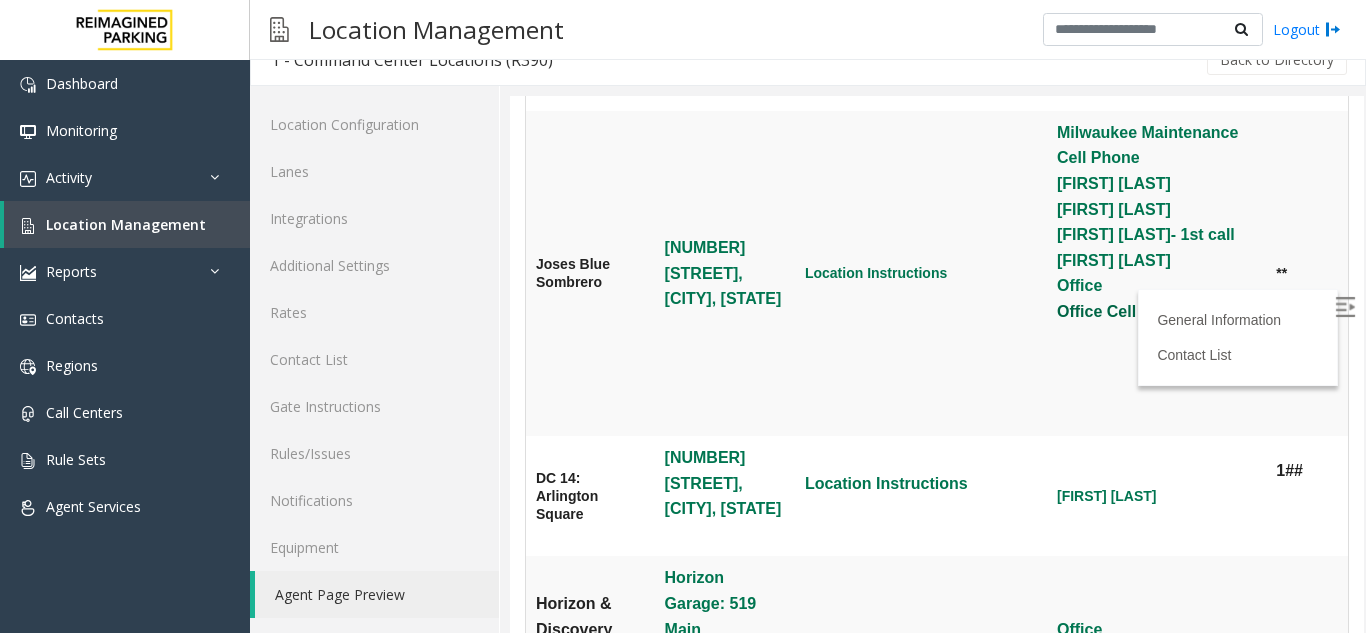 click on "Office Cell Phone" at bounding box center [1123, 311] 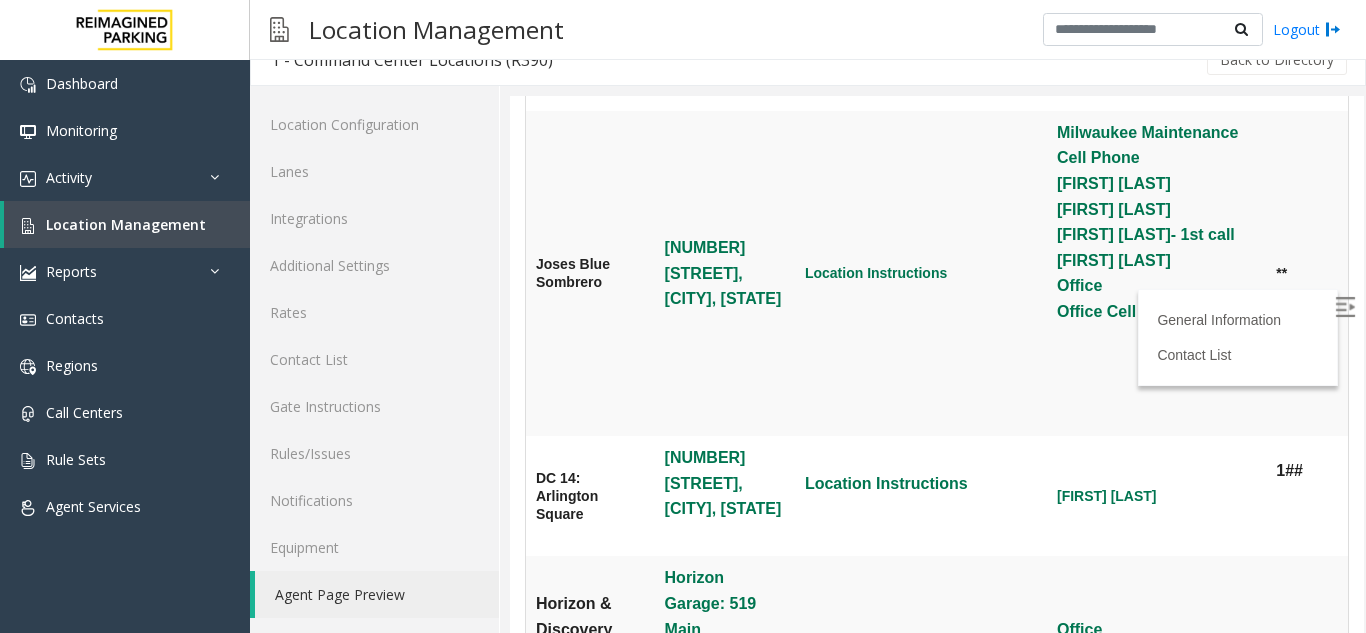 click on "Location Instructions" at bounding box center [921, 273] 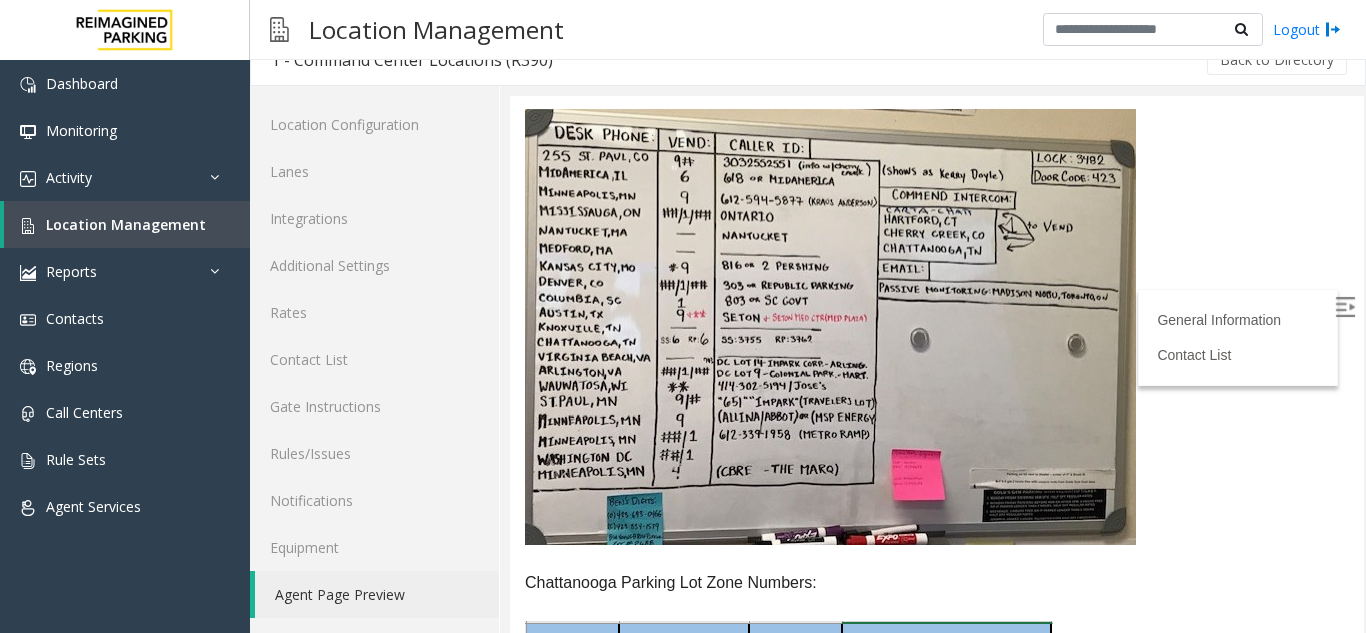 scroll, scrollTop: 2900, scrollLeft: 0, axis: vertical 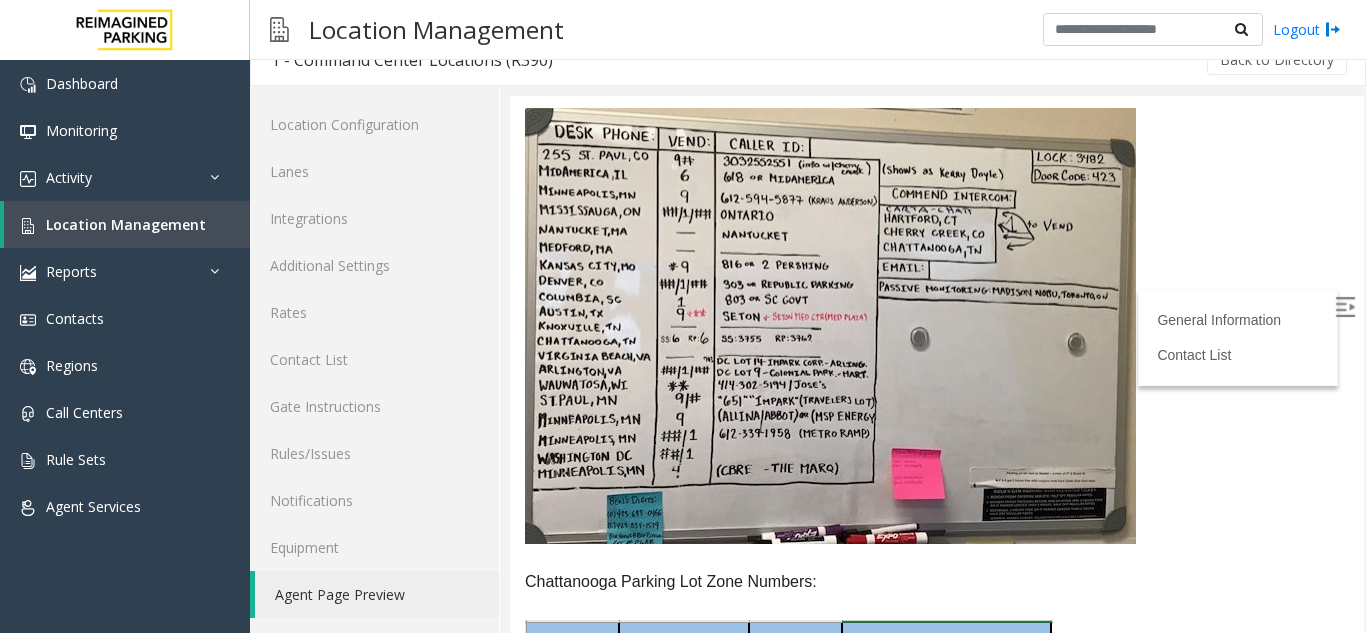 click at bounding box center [830, 326] 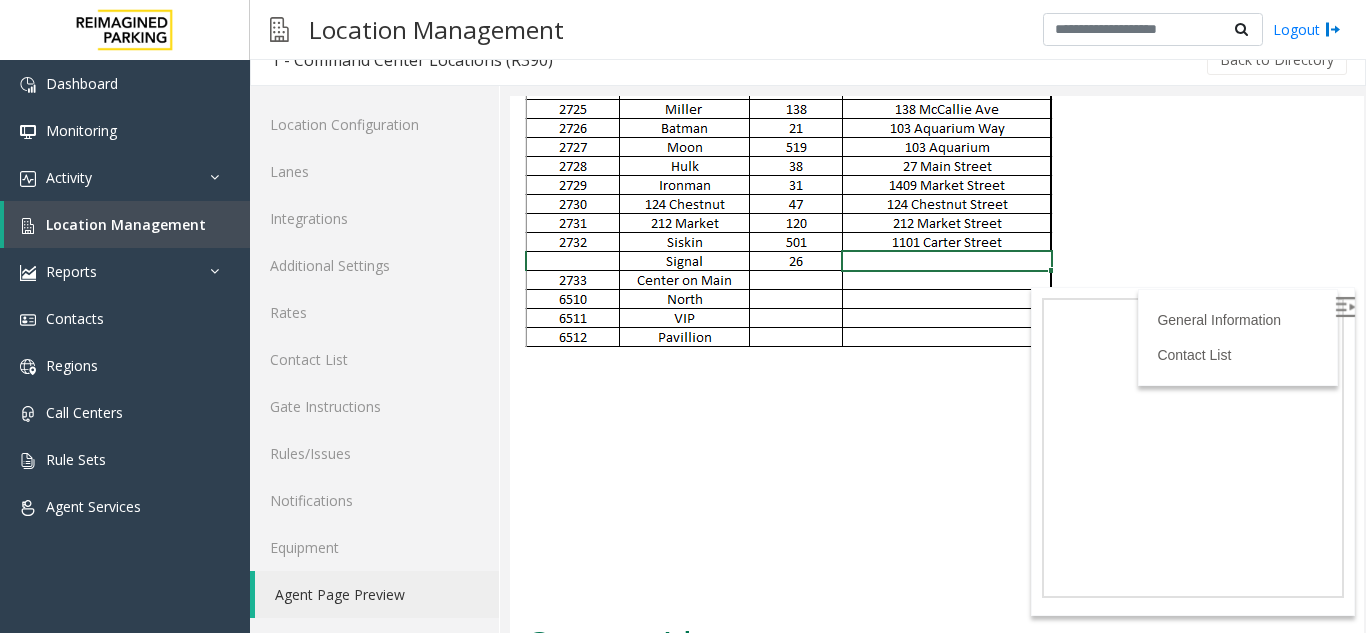 scroll, scrollTop: 4233, scrollLeft: 0, axis: vertical 